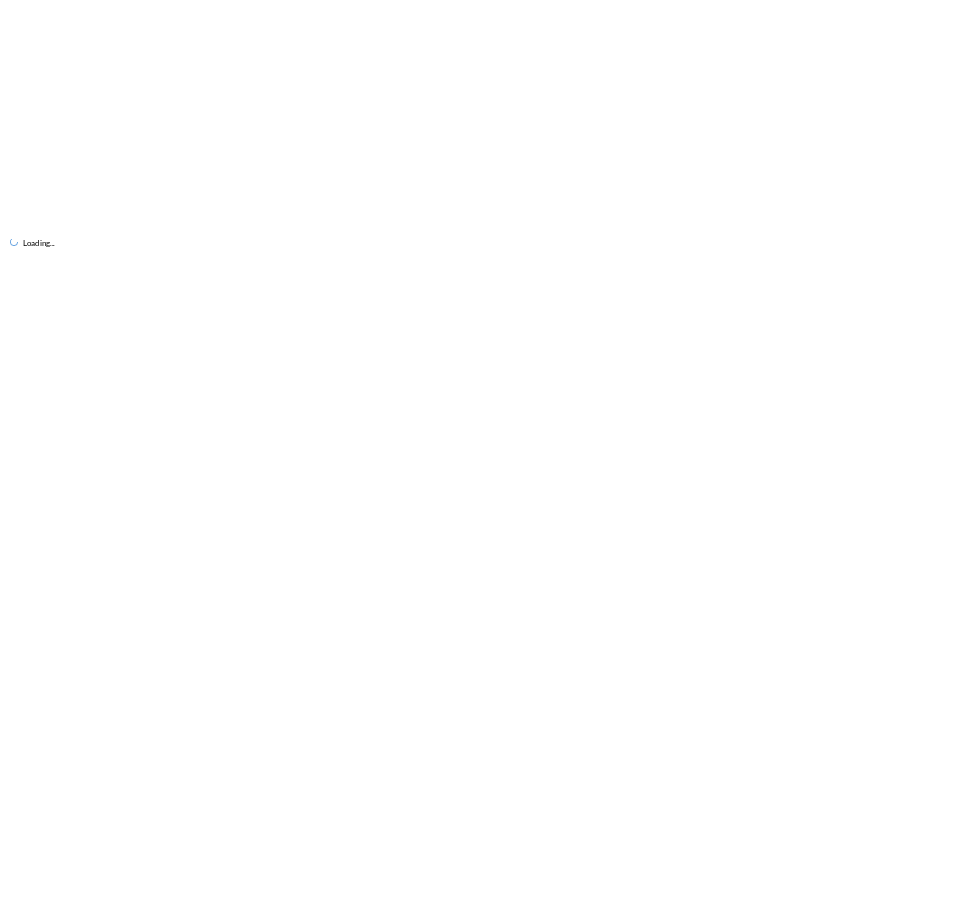 scroll, scrollTop: 0, scrollLeft: 0, axis: both 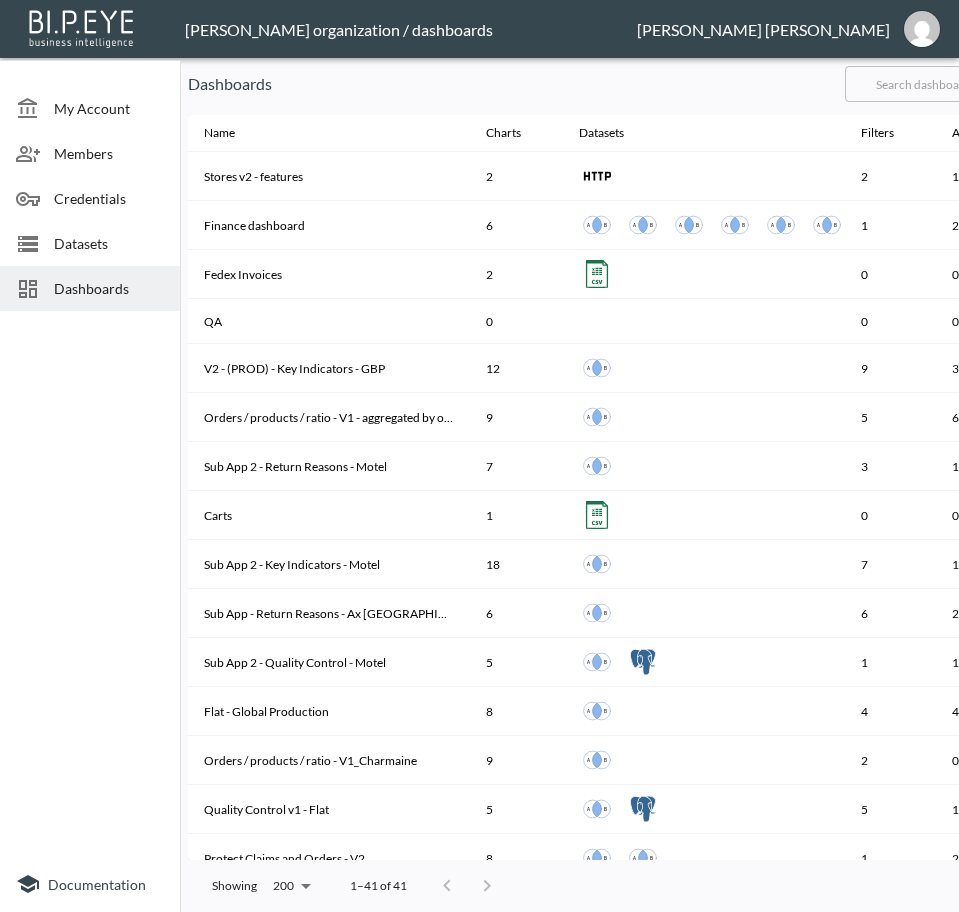 click at bounding box center (926, 84) 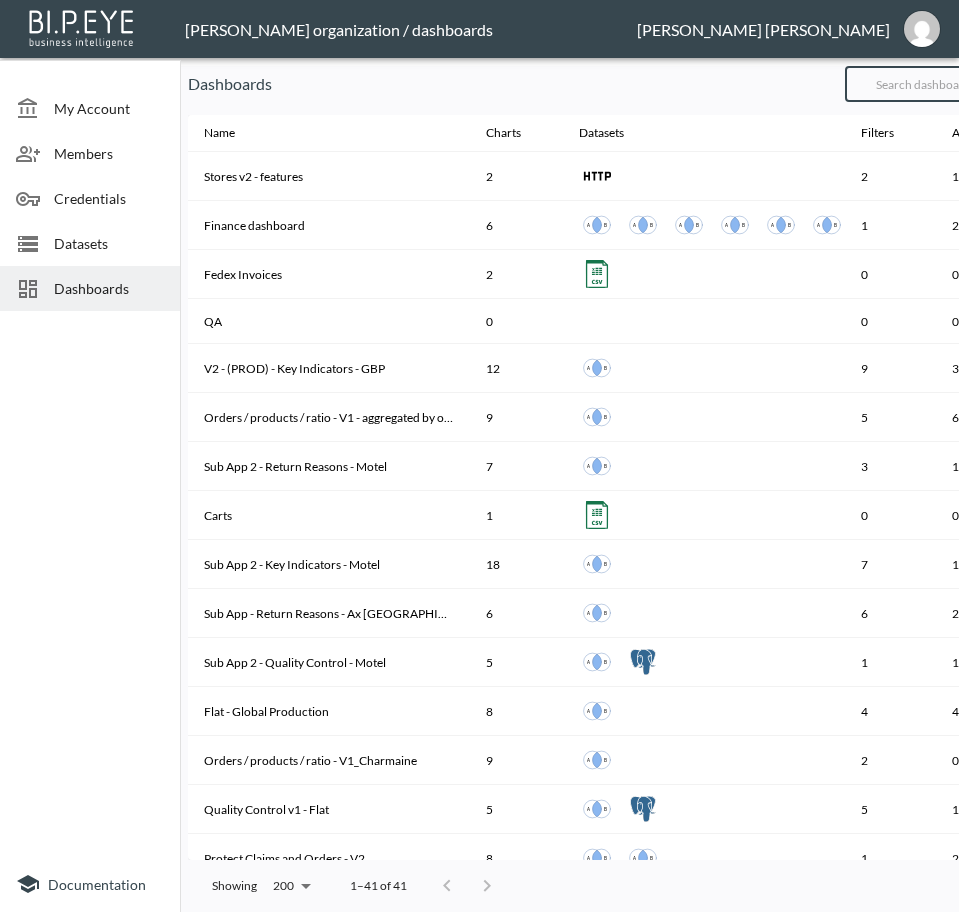 type on "V2" 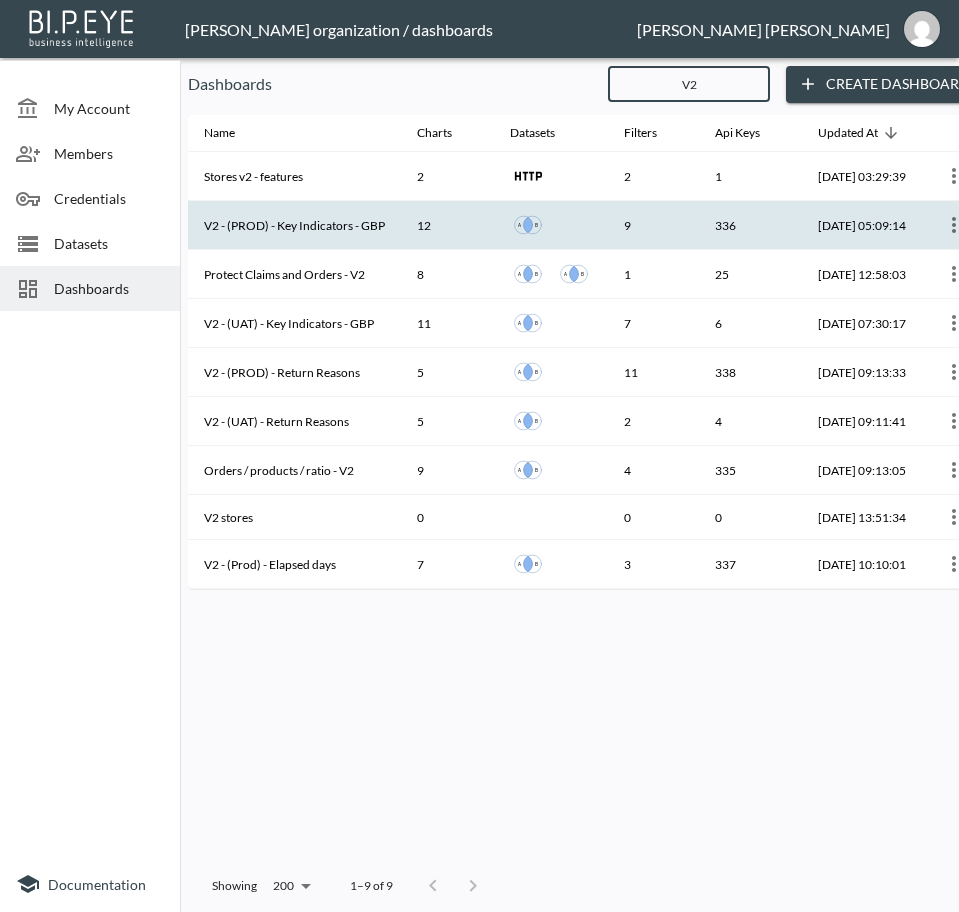 click on "V2 - (PROD) - Key Indicators - GBP" at bounding box center (294, 225) 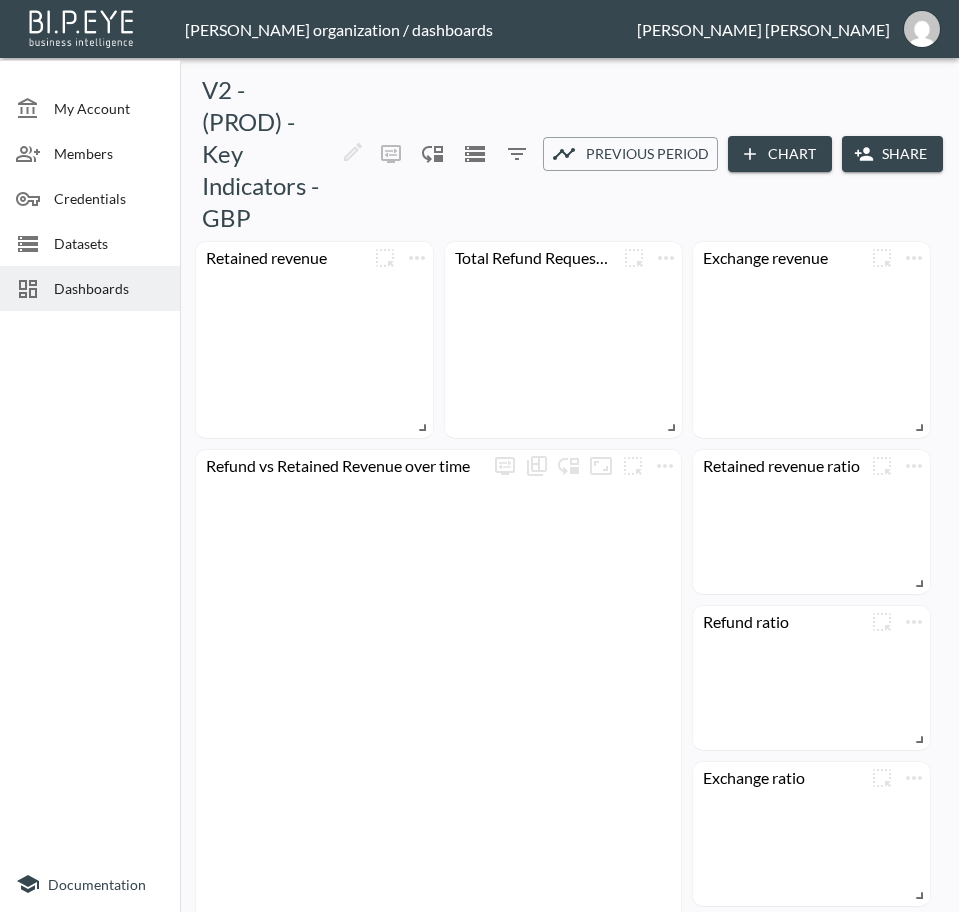 click on "Share" at bounding box center (892, 154) 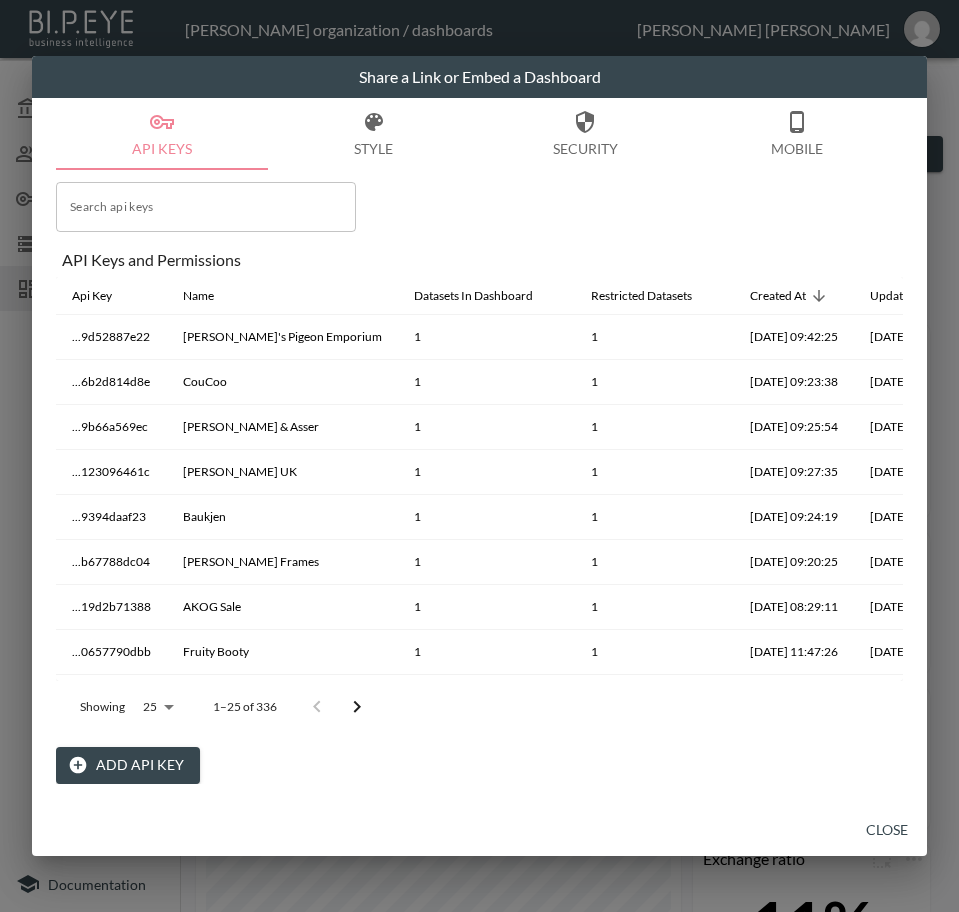 drag, startPoint x: 136, startPoint y: 765, endPoint x: 143, endPoint y: 739, distance: 26.925823 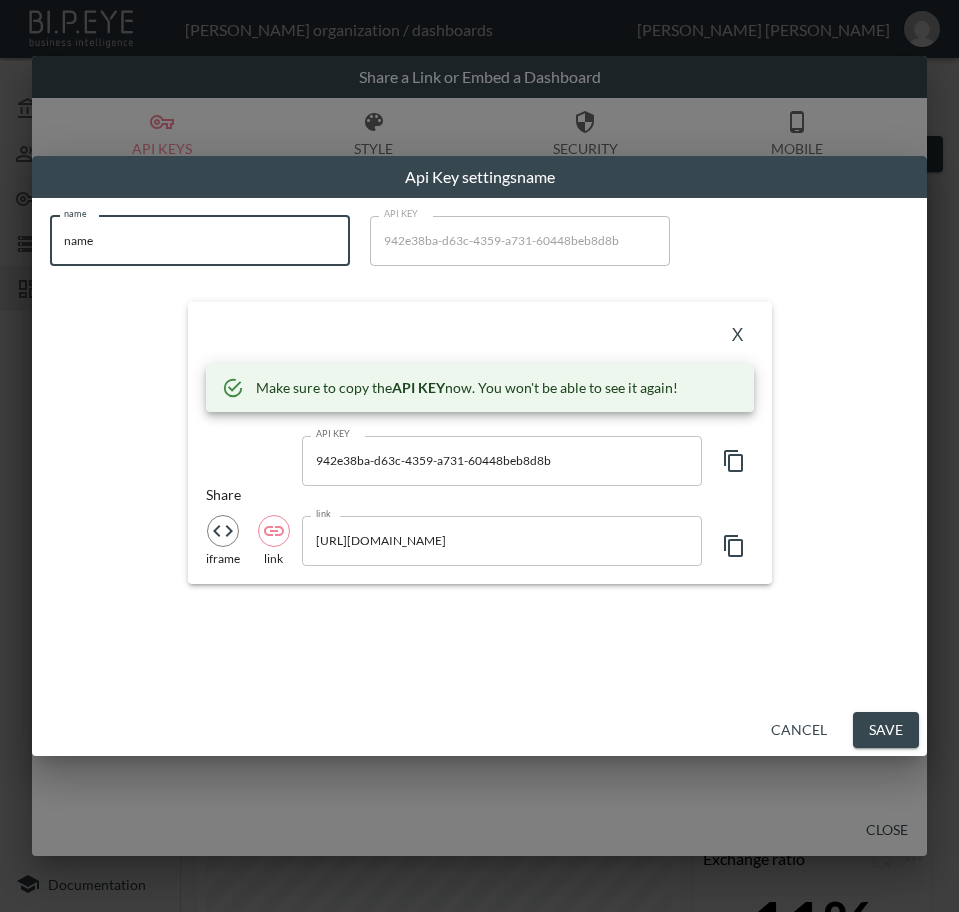 drag, startPoint x: 203, startPoint y: 235, endPoint x: -1, endPoint y: 254, distance: 204.88289 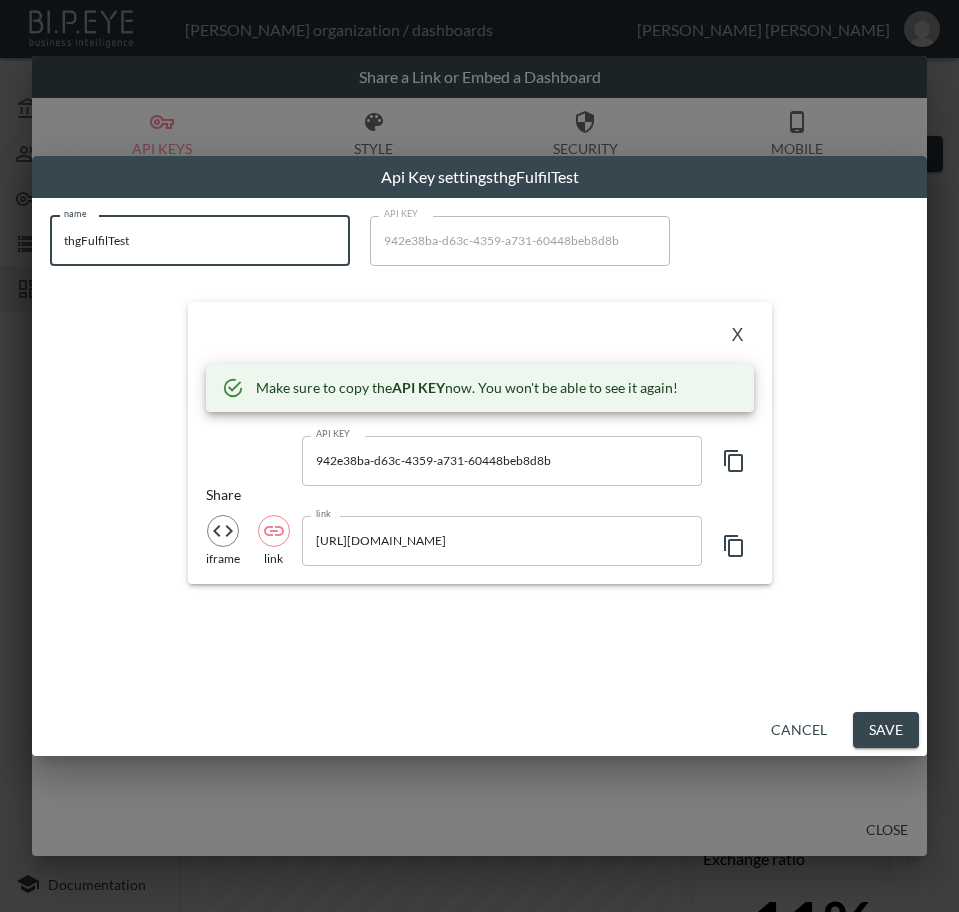 type on "thgFulfilTest" 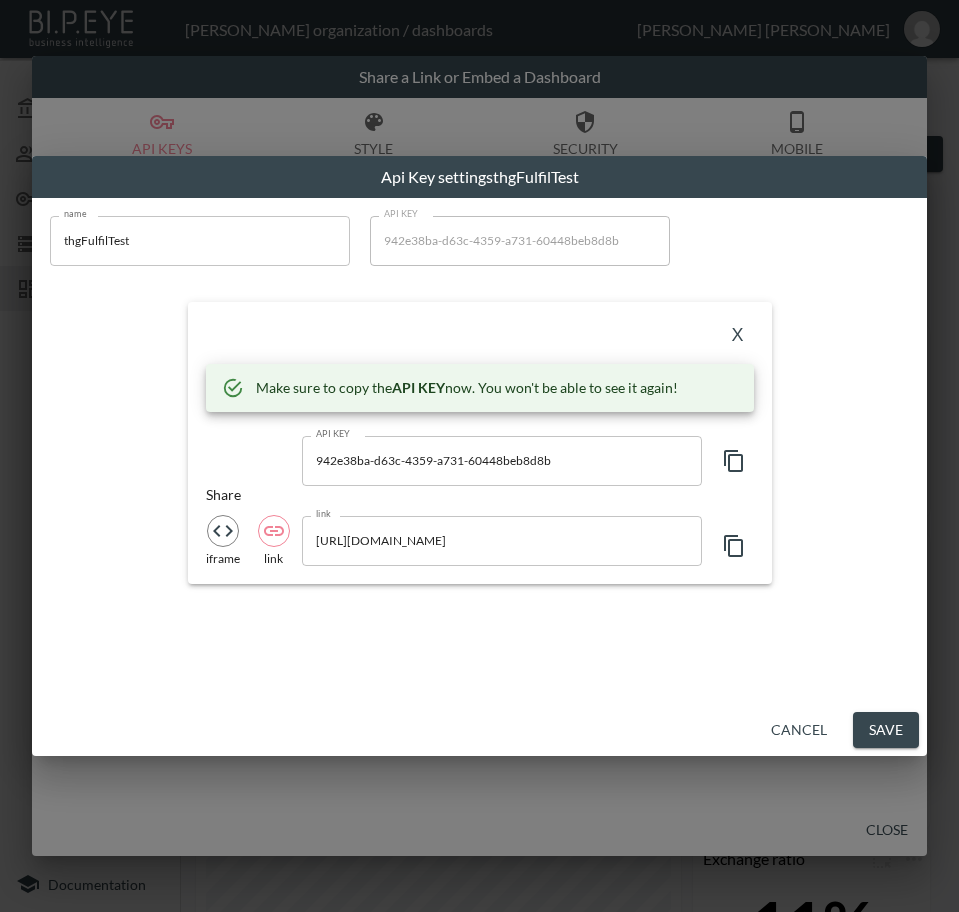 click on "X" at bounding box center (738, 336) 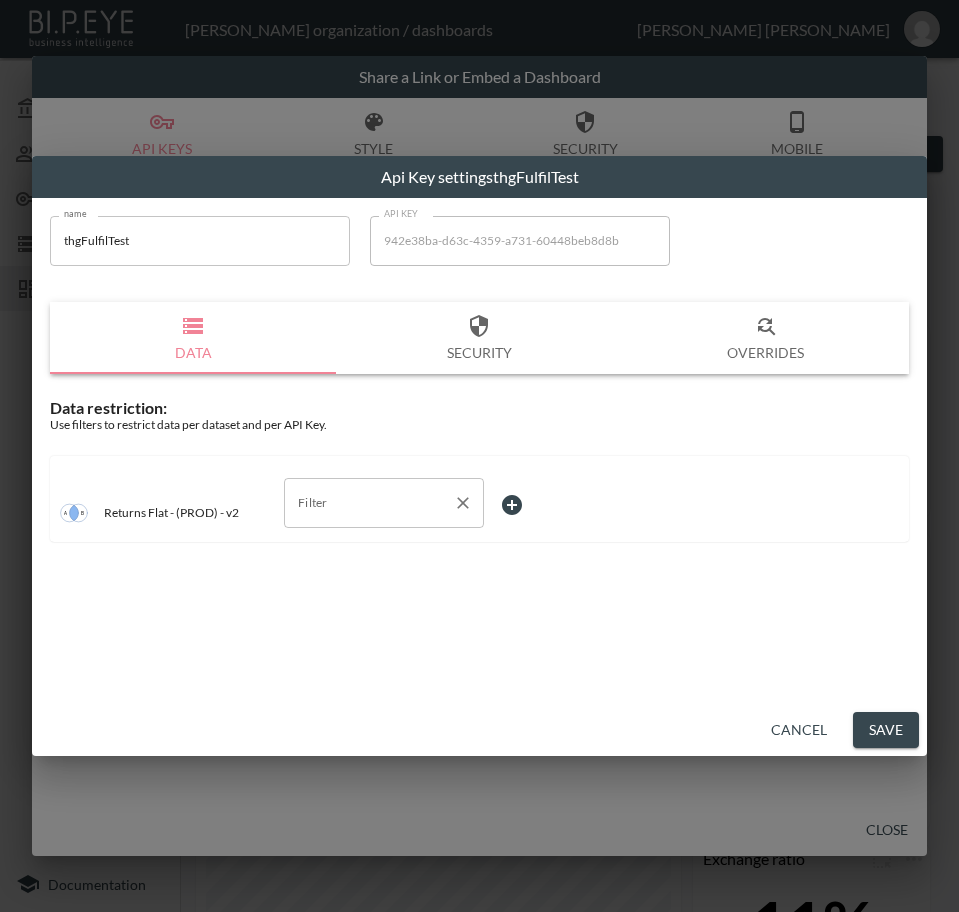 click on "Filter" at bounding box center (369, 503) 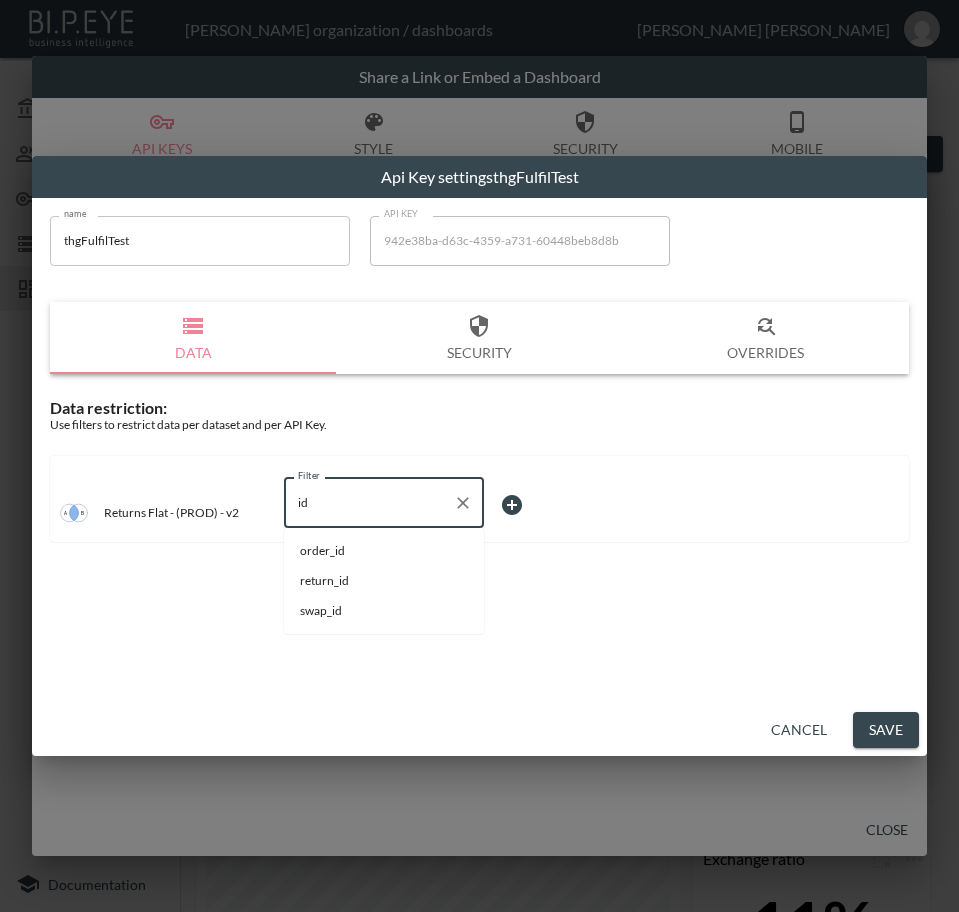 click on "swap_id" at bounding box center (384, 611) 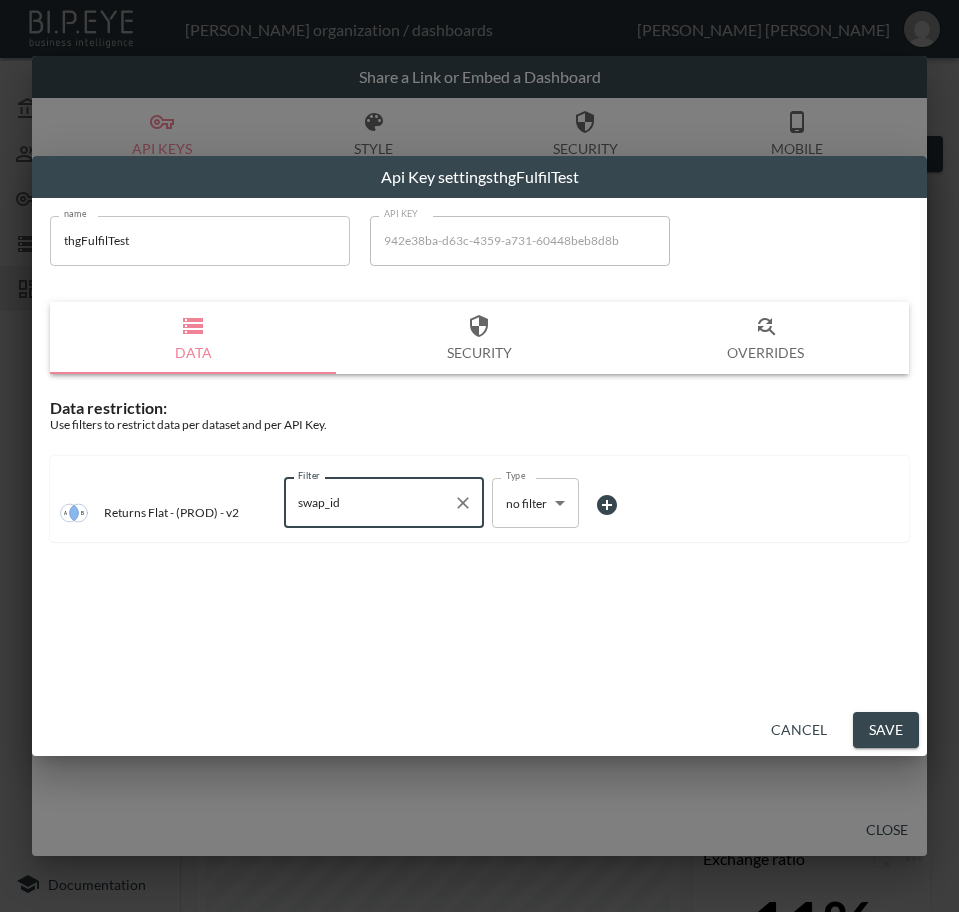 type on "swap_id" 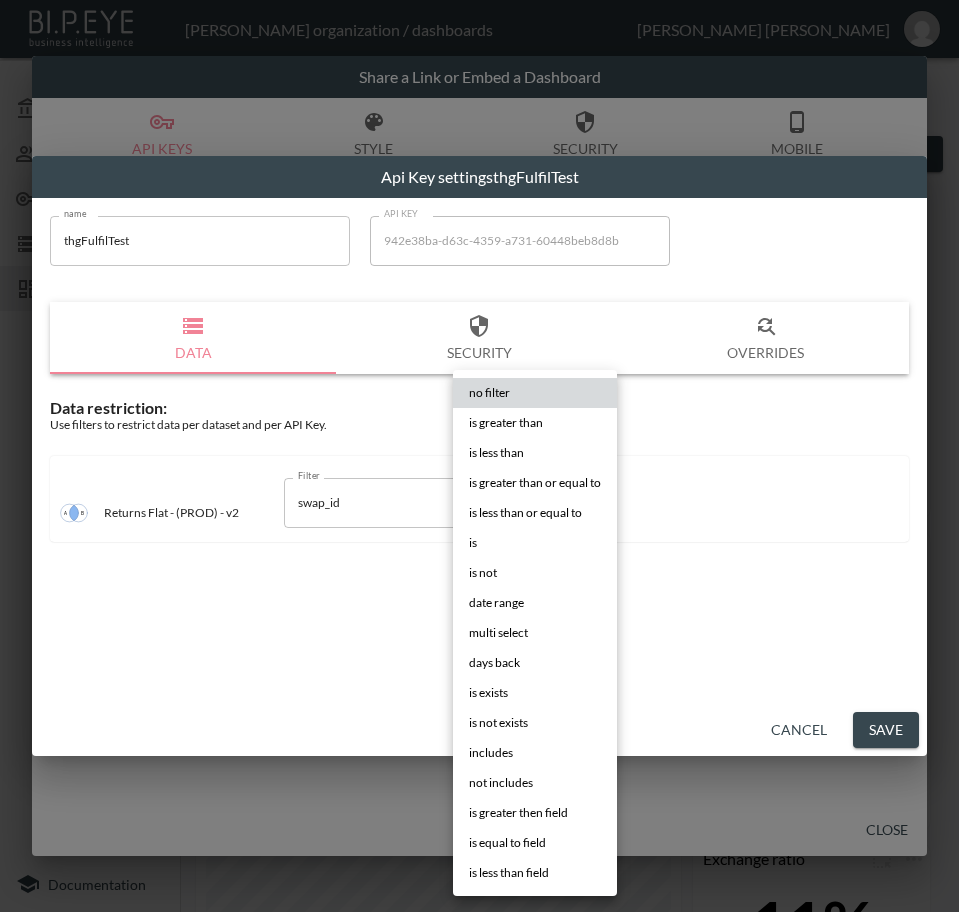 click on "BI.P.EYE, Interactive Analytics Dashboards - app [PERSON_NAME] organization / dashboards [PERSON_NAME] My Account Members Credentials Datasets Dashboards Documentation V2 - (PROD) - Key Indicators - GBP 0 2 Previous period Chart Share created_at   DATE RANGE [DATE]       swap_id   IS ZTM7d9UMGZPBBsI1sBrO   Refund vs Retained Revenue over time     Shopify Order Date Order Name Order Id Status Shipment From Address Country Retained Revenue RMA Shop Later Revenue Shop Now Revenue Refund requested Exchange Revenue Return Type Shipment From Address City Shipping Carrier Shipping Status Customer Currency Updated At Delivered Date Tracking Number Updated At Force Free Shipping Ignore Return Window [DATE]T01:51:42.000Z #39390 11506391646593 created [GEOGRAPHIC_DATA] 0 792 0 0 39 0 Refund [GEOGRAPHIC_DATA] royal-mail label-created GBP [DATE]T09:46:49.210Z null 1752022907963 [DATE]T11:13:28.000Z #37265 11443746701697 created [GEOGRAPHIC_DATA] 0 794 0 0 21 0 Refund Liverpool own label-created GBP null 1752022893534 0 0" at bounding box center [479, 456] 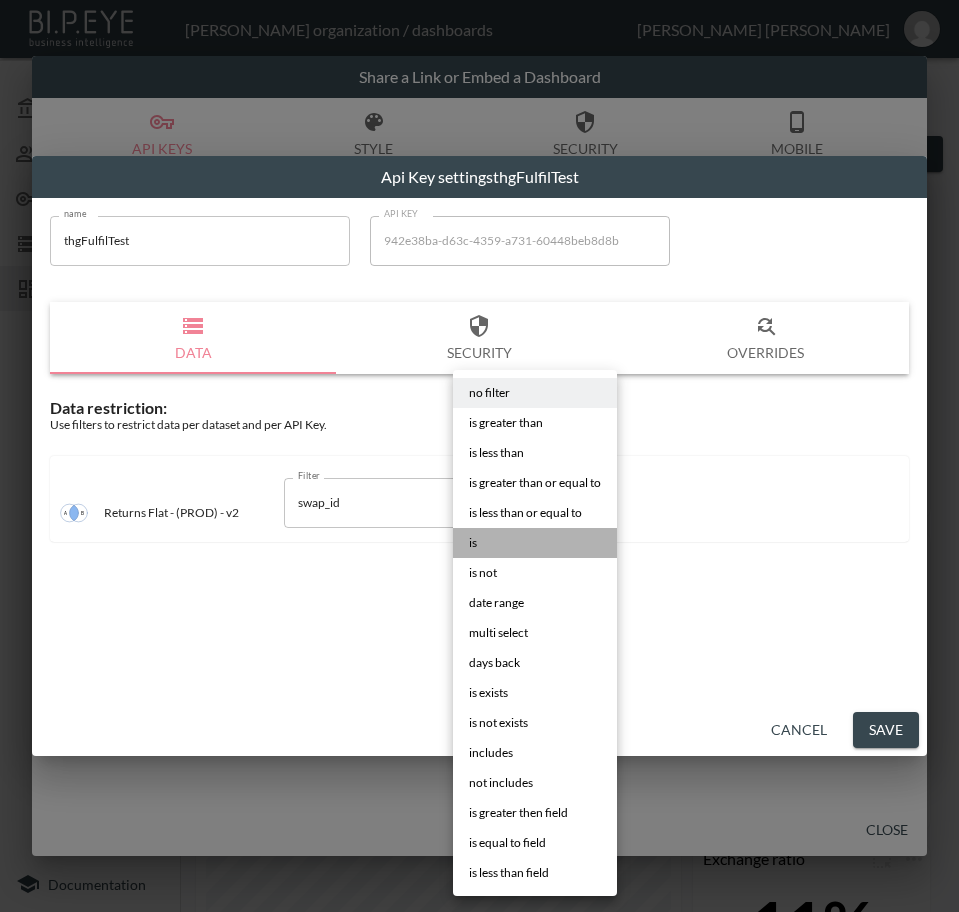 click on "is" at bounding box center [535, 543] 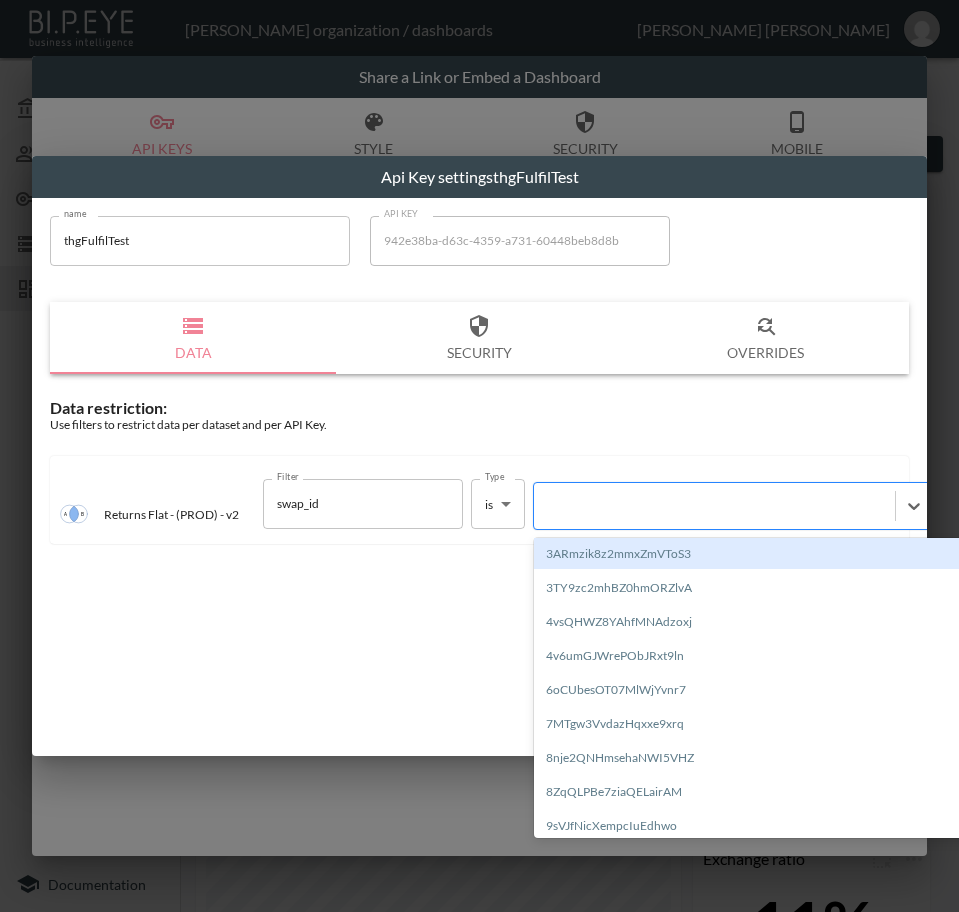 click at bounding box center [714, 505] 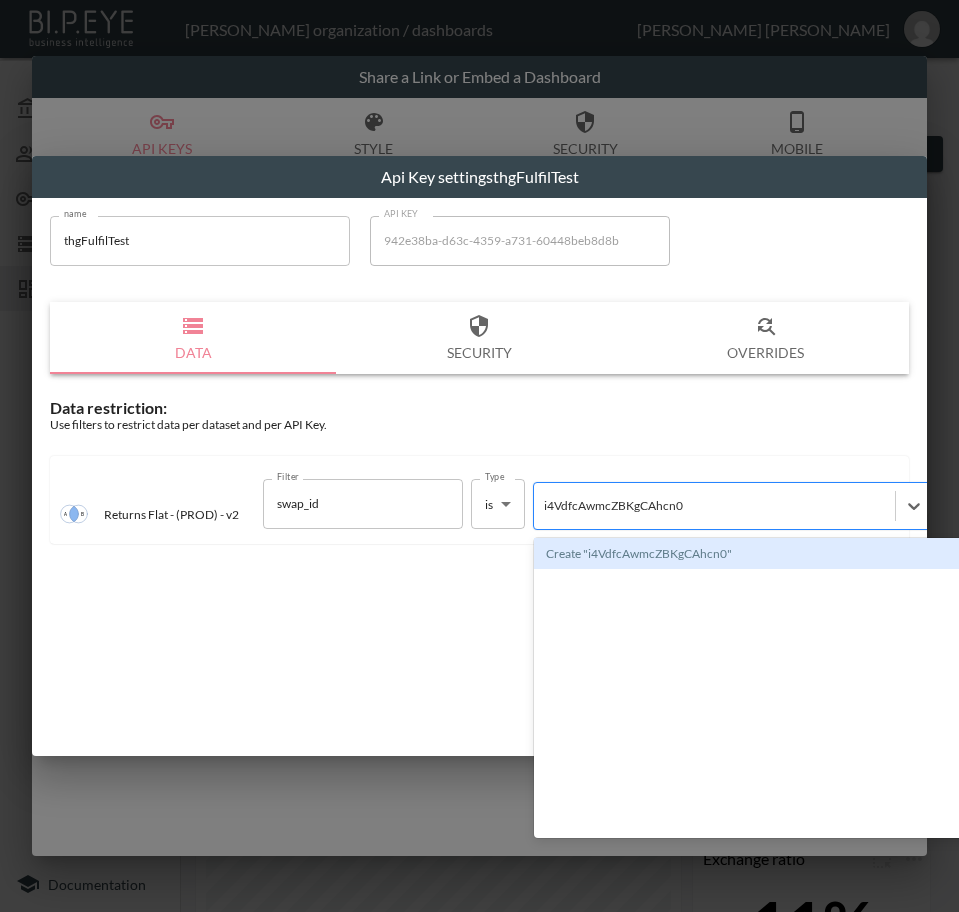 type 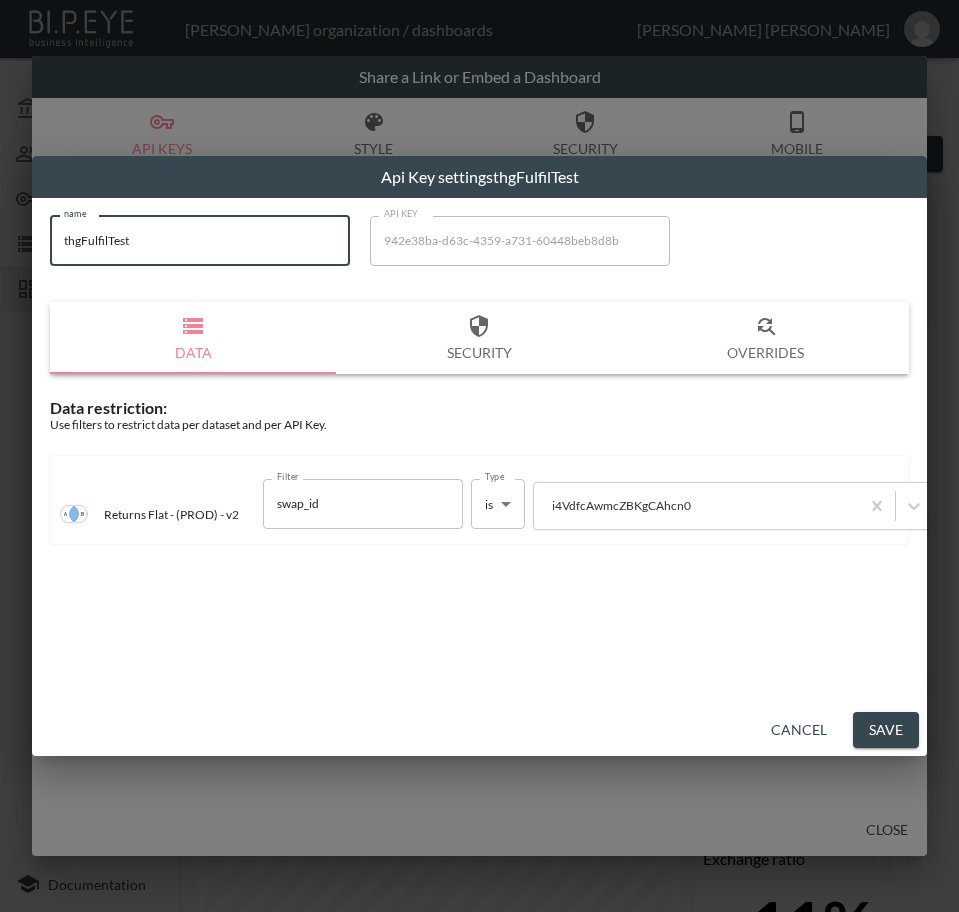 click on "thgFulfilTest" at bounding box center [200, 241] 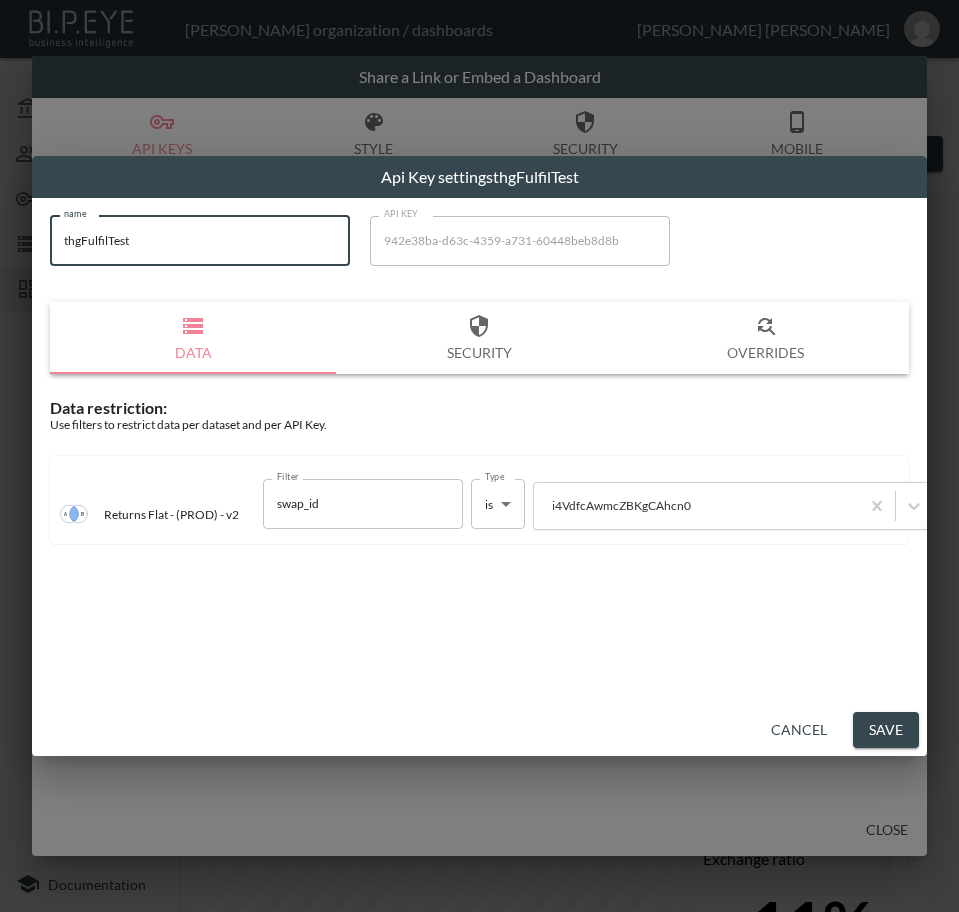 click on "Save" at bounding box center [886, 730] 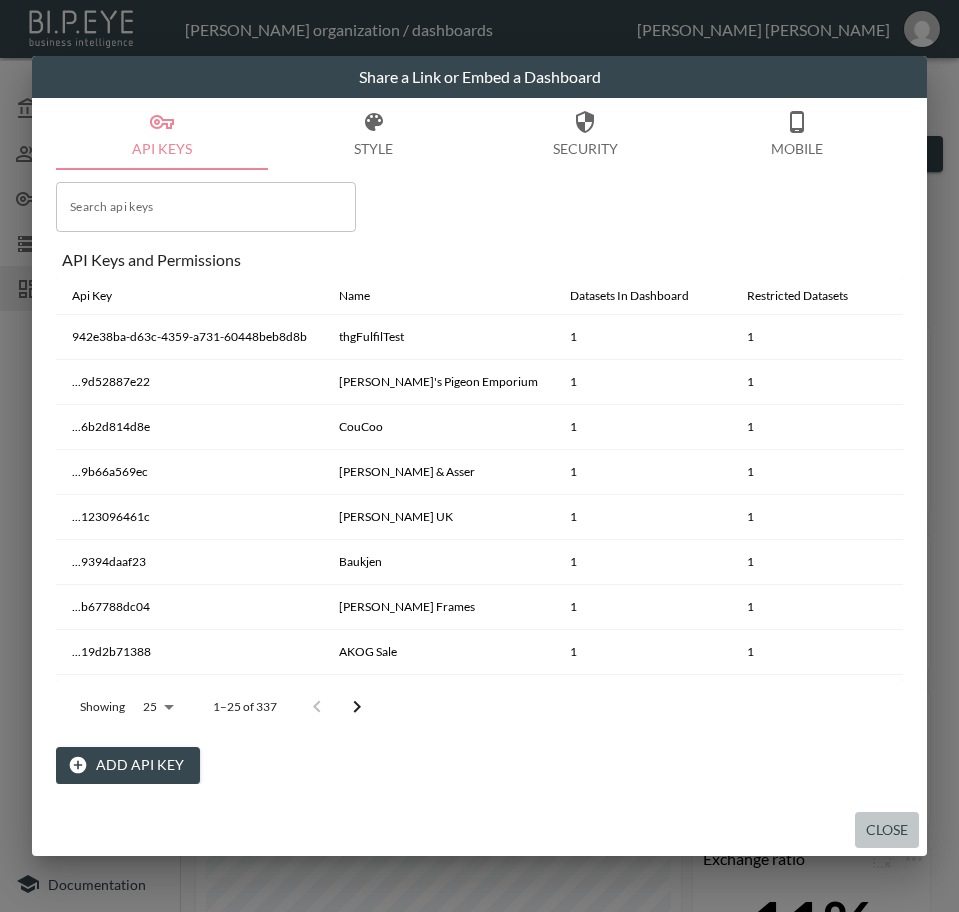 click on "Close" at bounding box center [887, 830] 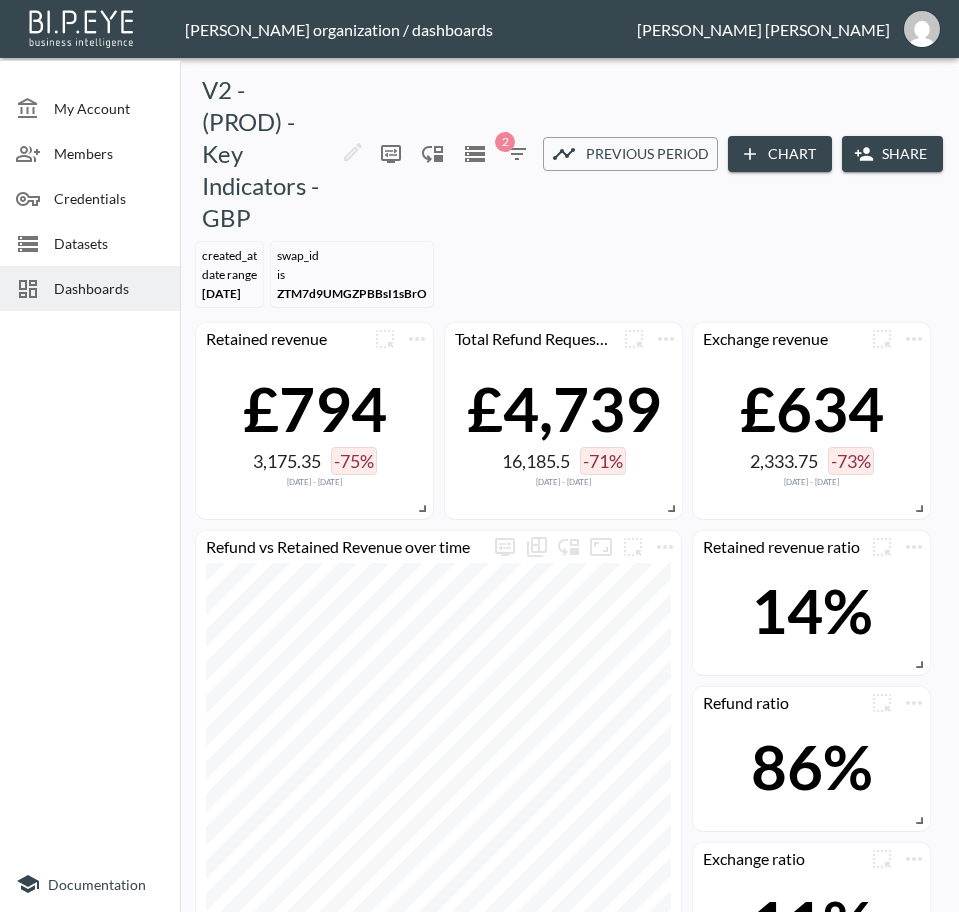 click on "Dashboards" at bounding box center (109, 288) 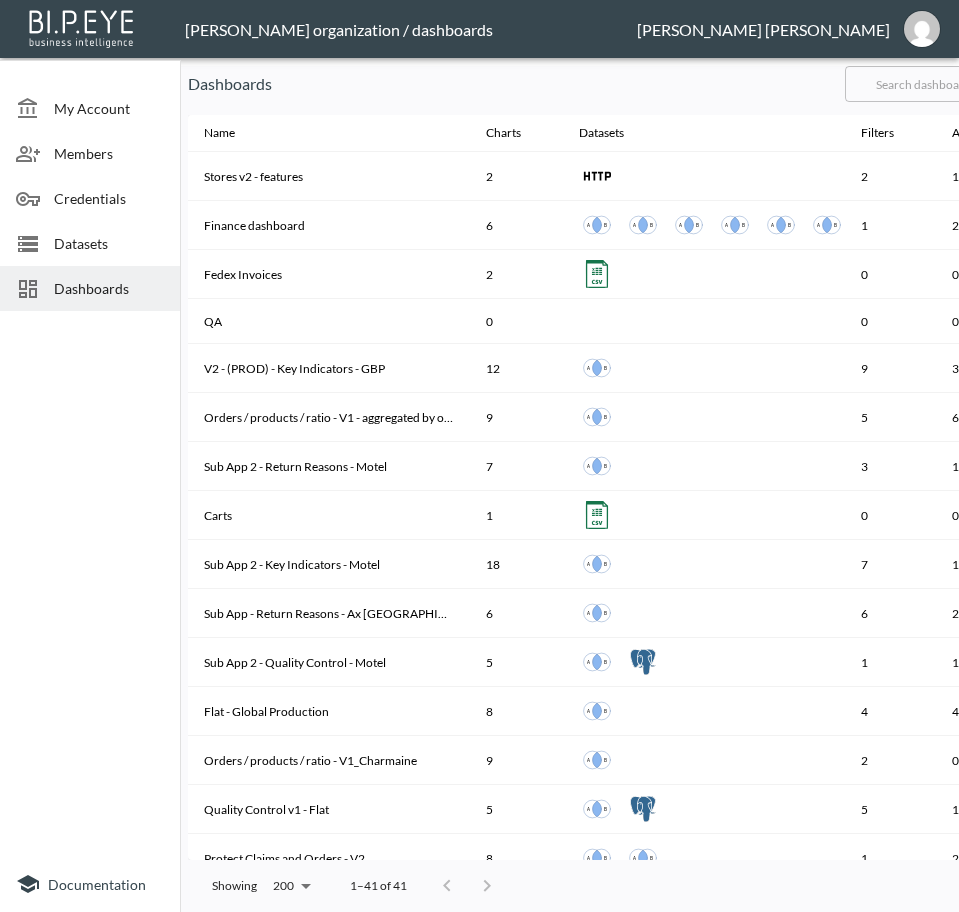 click at bounding box center [926, 84] 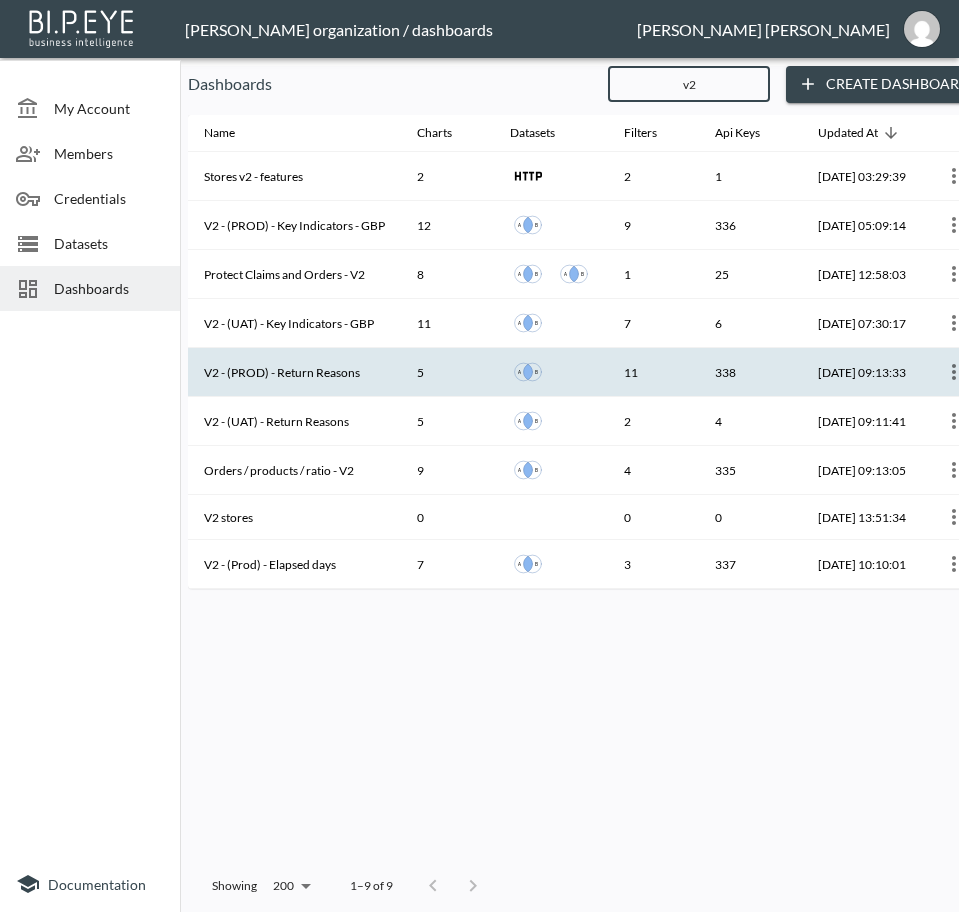 type on "v2" 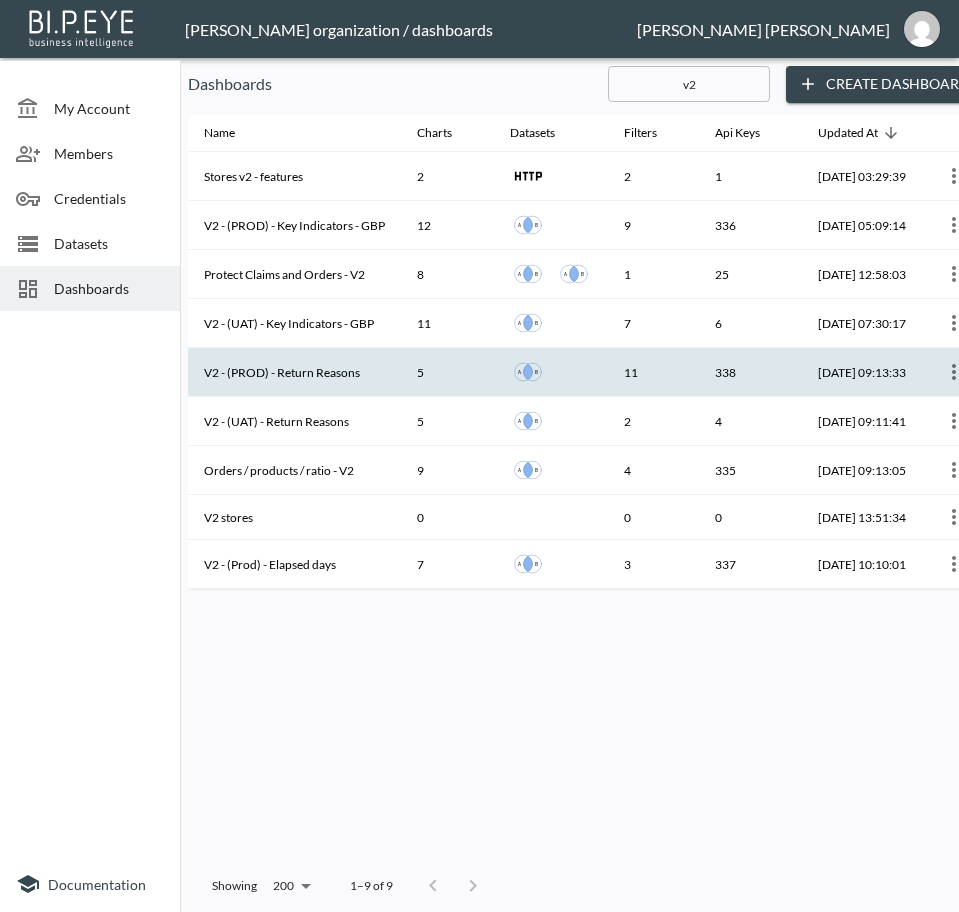 click on "V2 - (PROD) - Return Reasons" at bounding box center (294, 372) 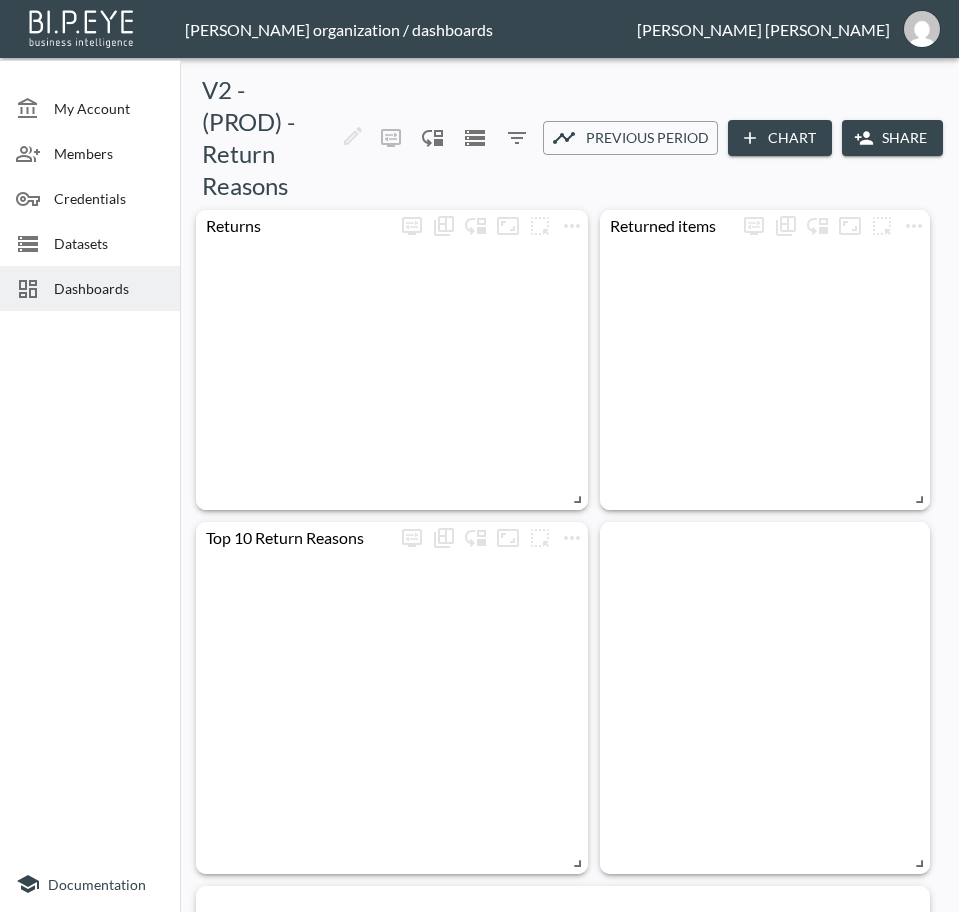 click on "Share" at bounding box center (892, 138) 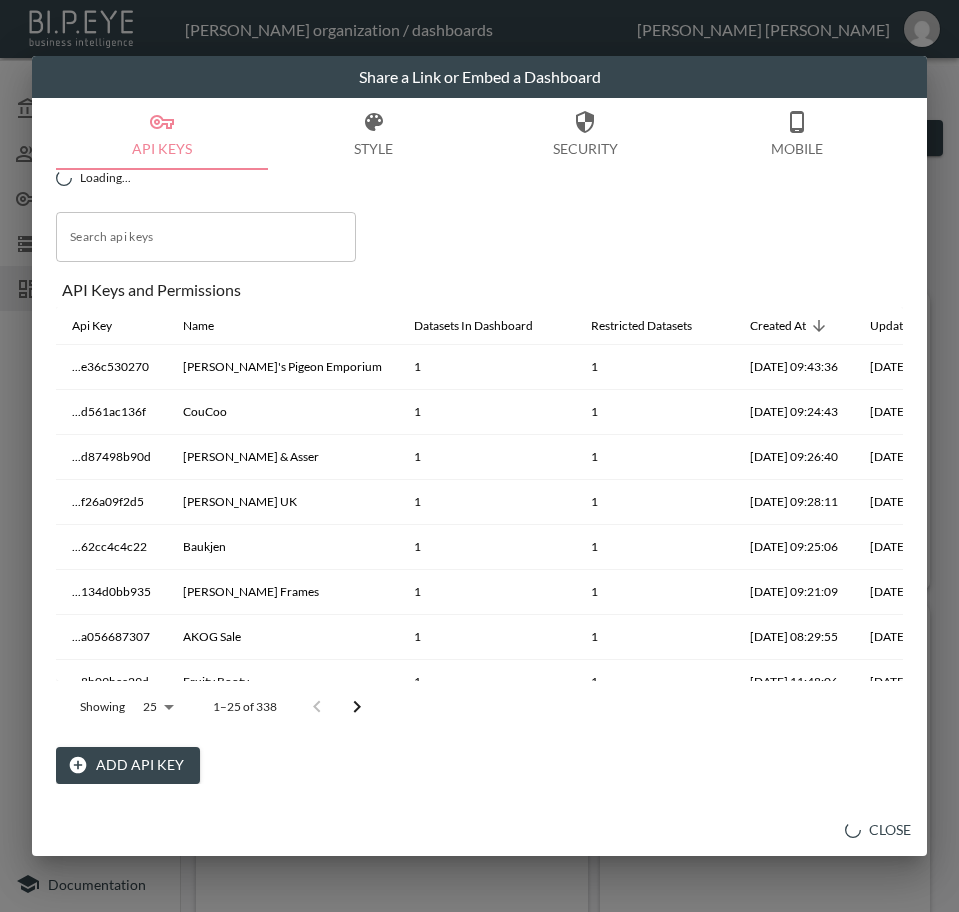 drag, startPoint x: 118, startPoint y: 760, endPoint x: 161, endPoint y: 744, distance: 45.88028 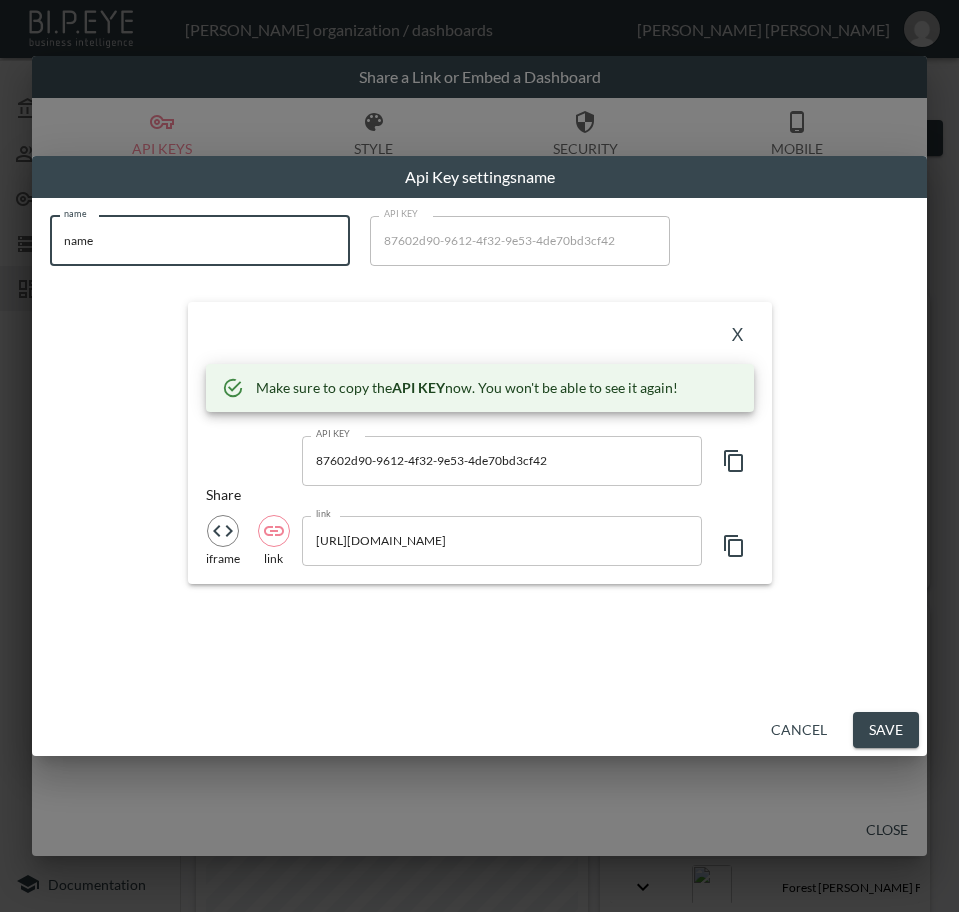 drag, startPoint x: 171, startPoint y: 234, endPoint x: -1, endPoint y: 264, distance: 174.59668 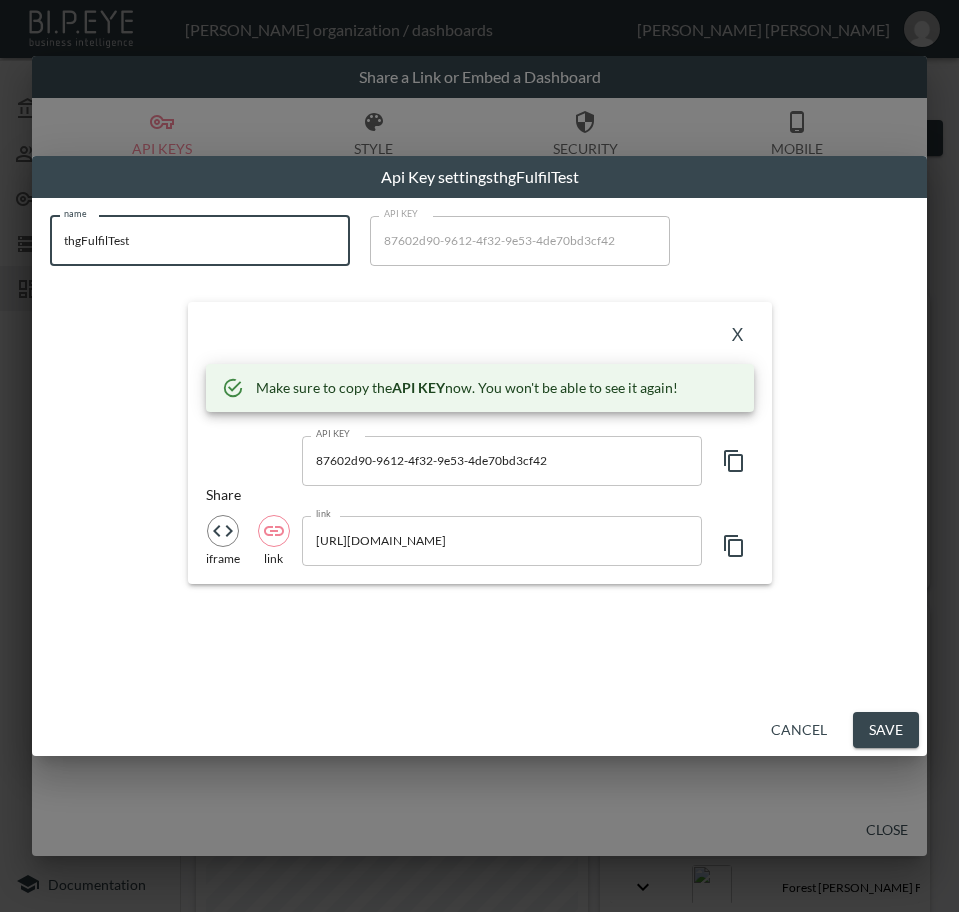 type on "thgFulfilTest" 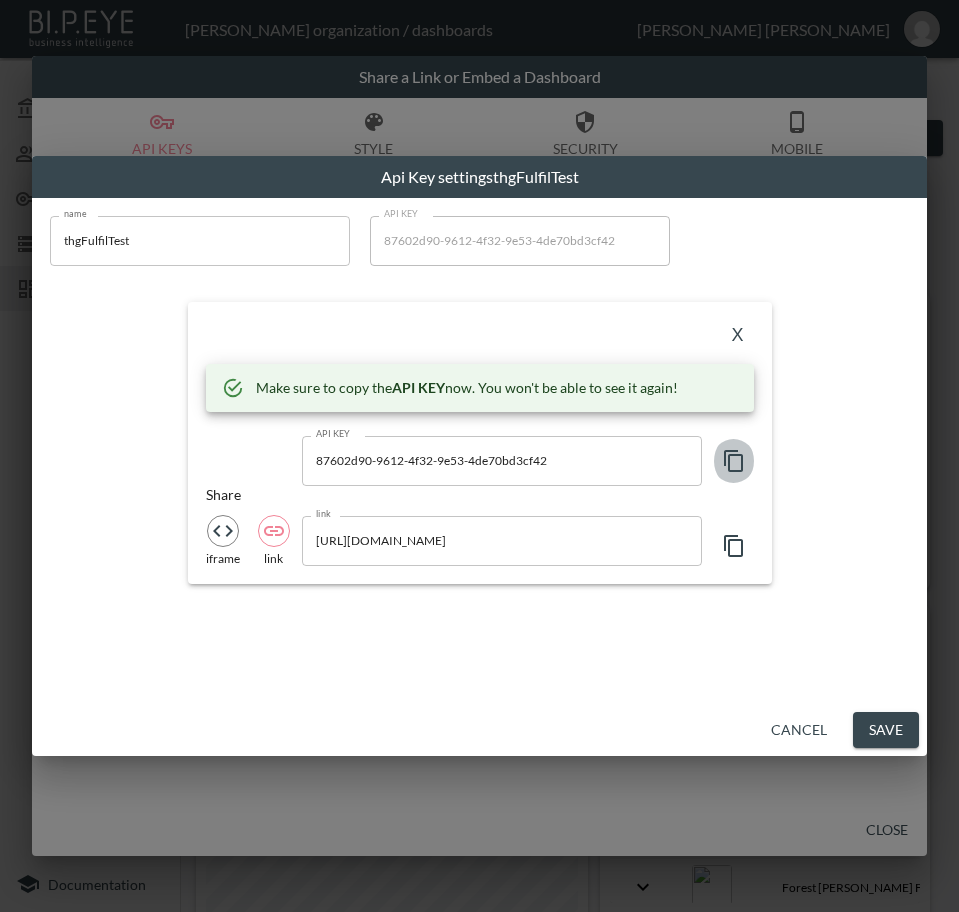 click 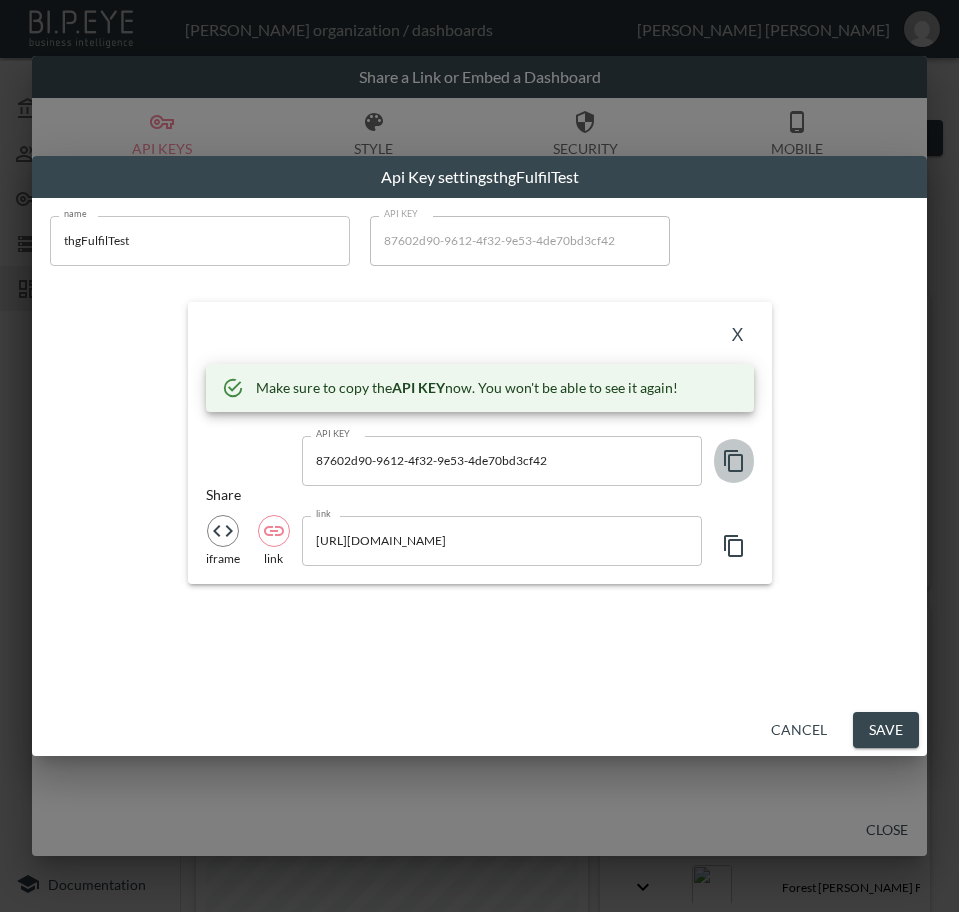 click 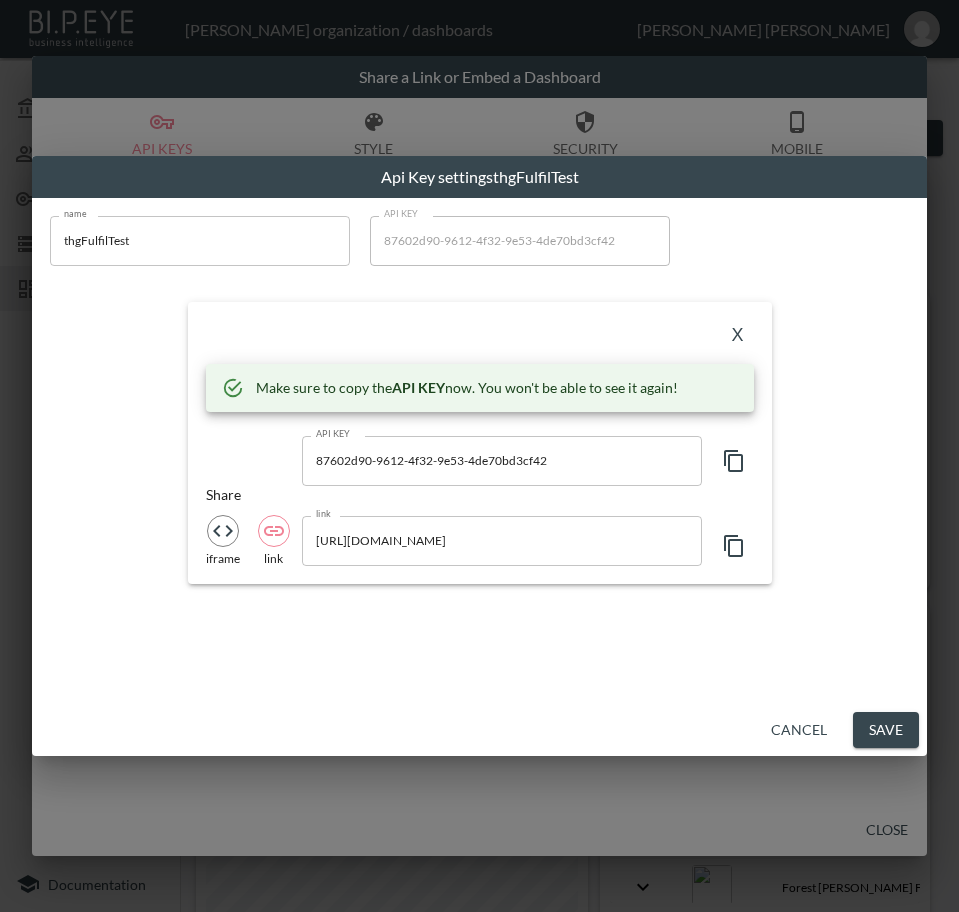 click on "X" at bounding box center (738, 336) 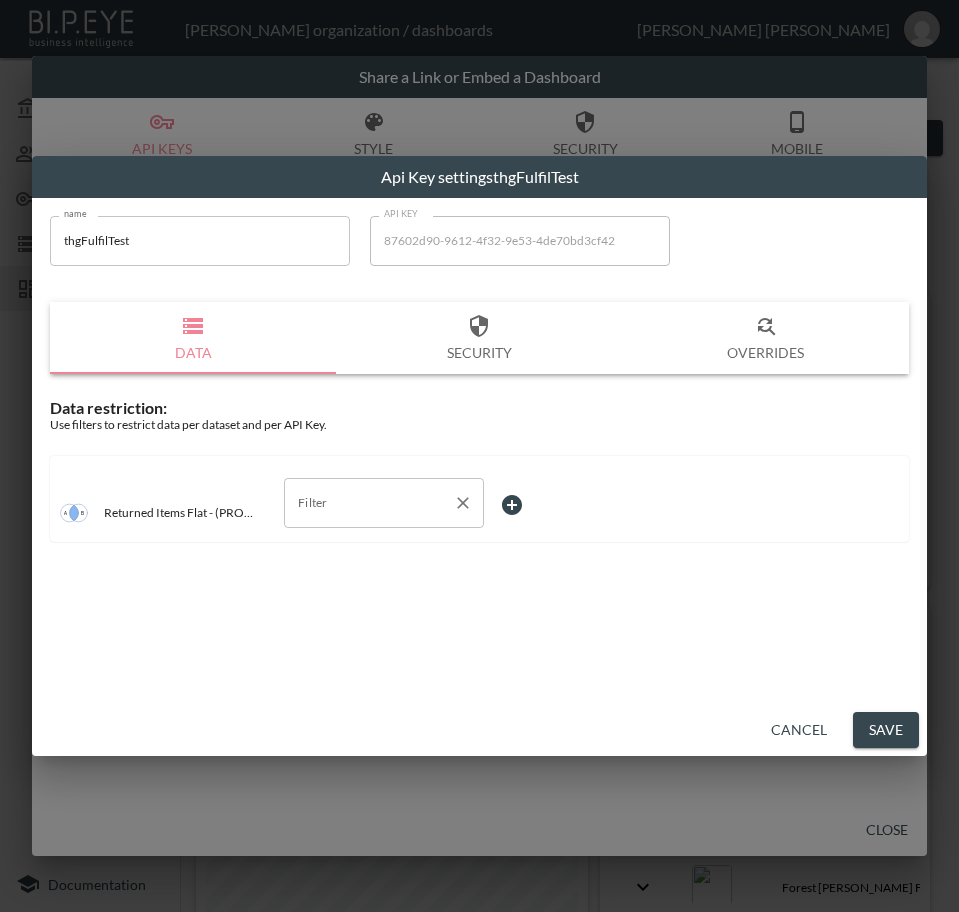 click on "Filter" at bounding box center [384, 503] 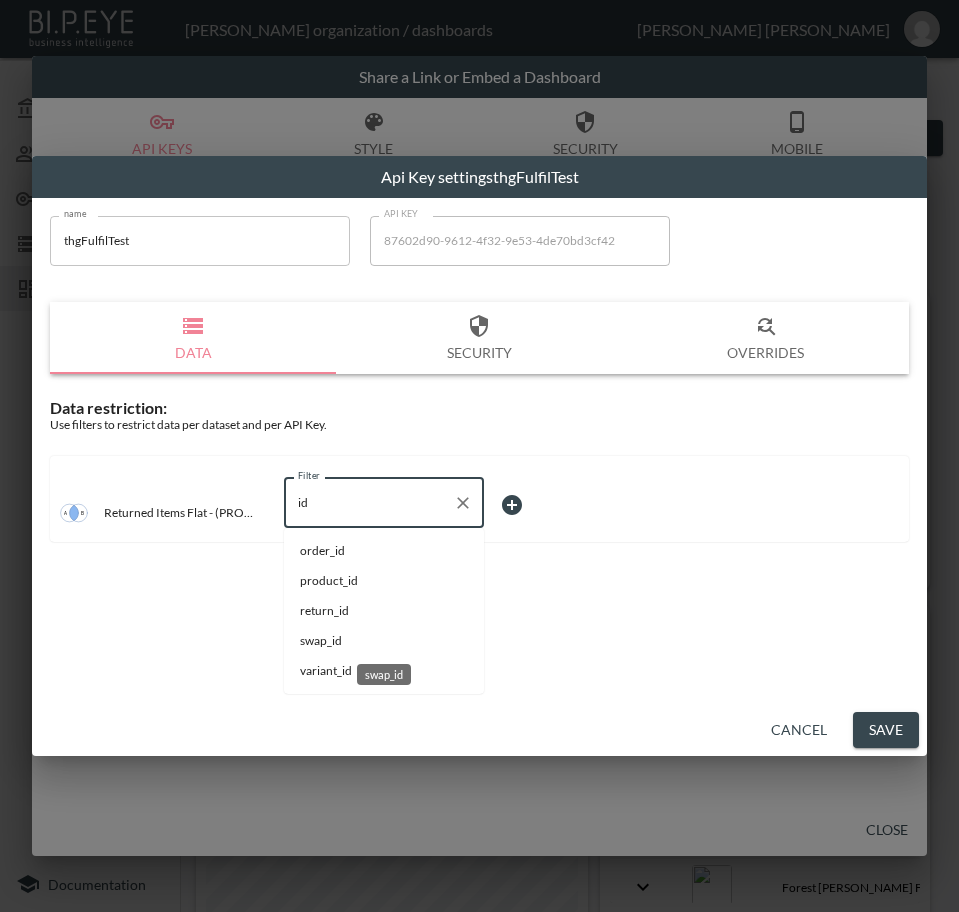 click on "swap_id" at bounding box center (384, 641) 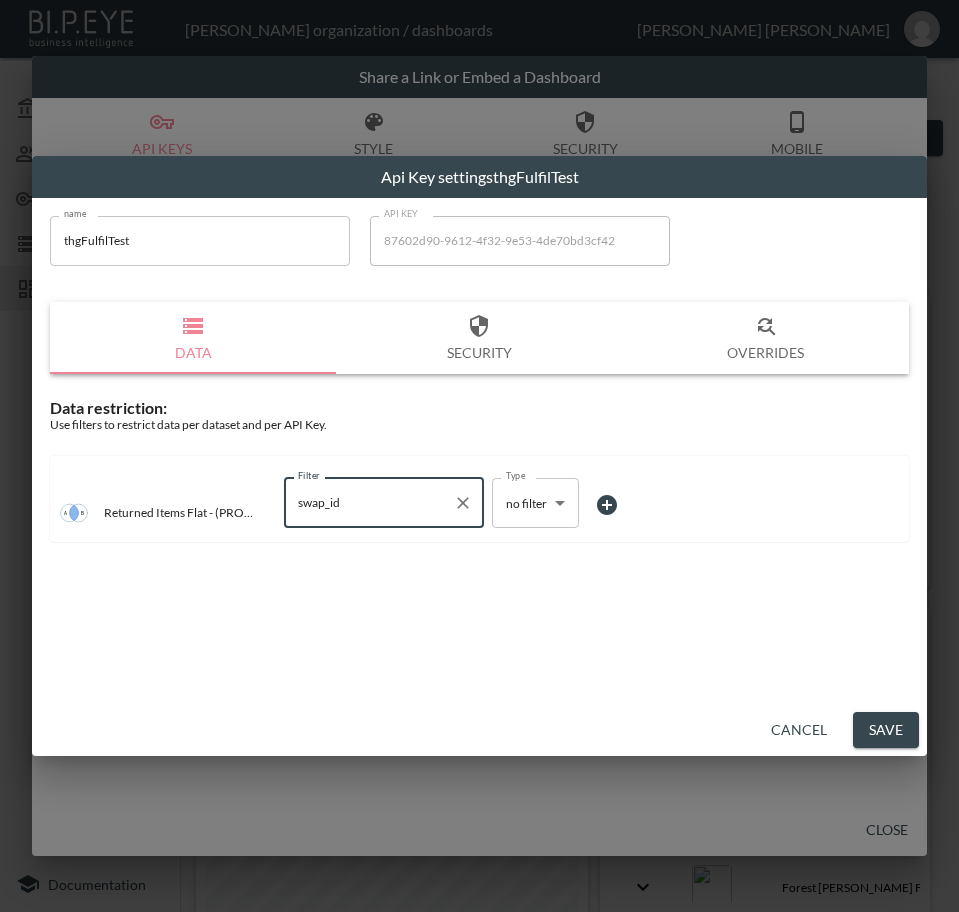 type on "swap_id" 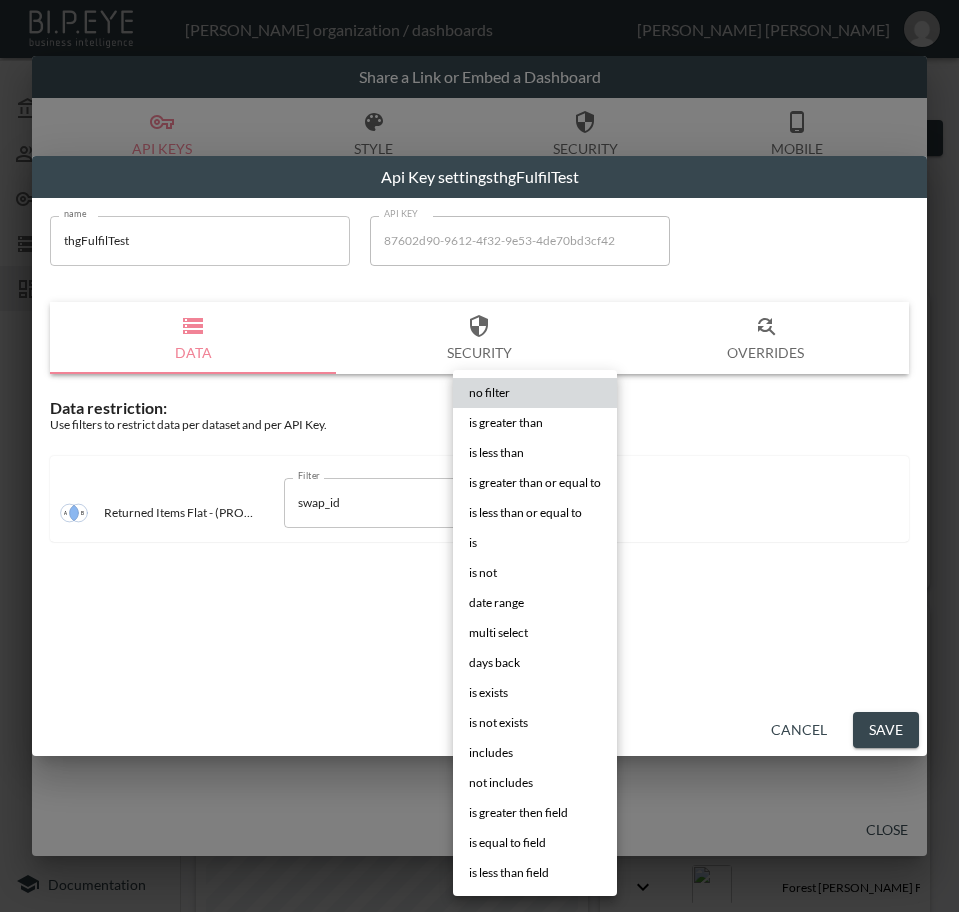 click on "is" at bounding box center [535, 543] 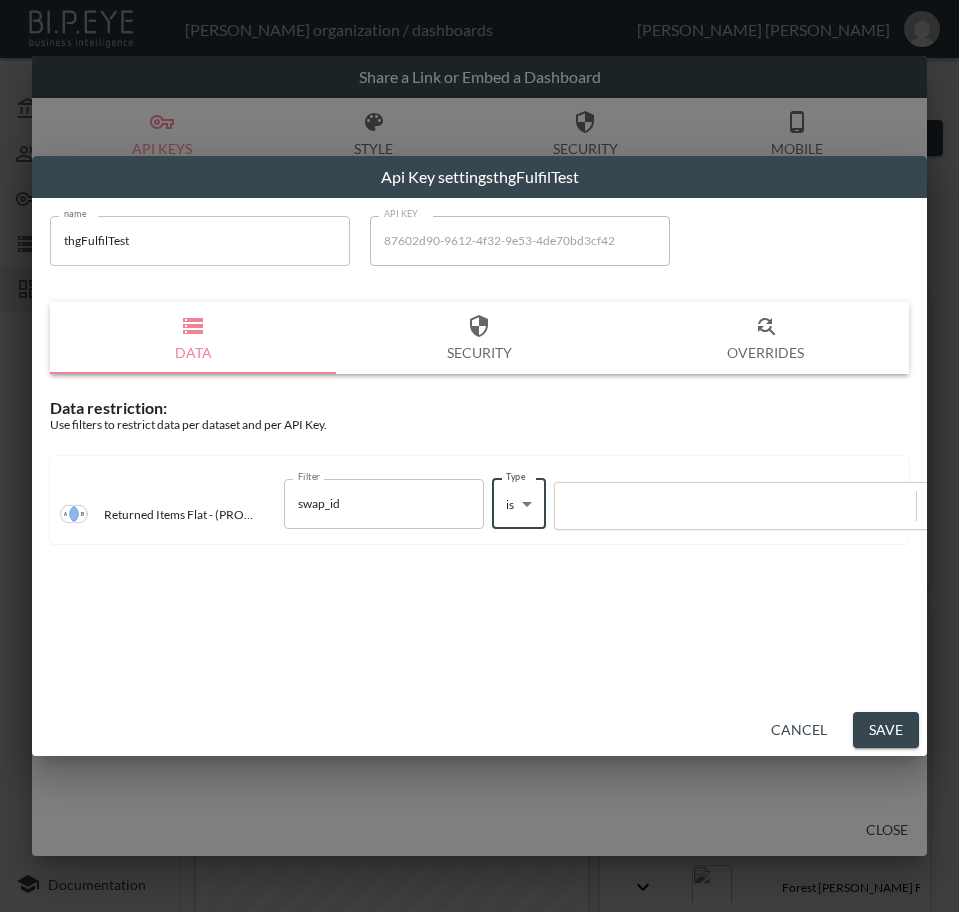 type on "is" 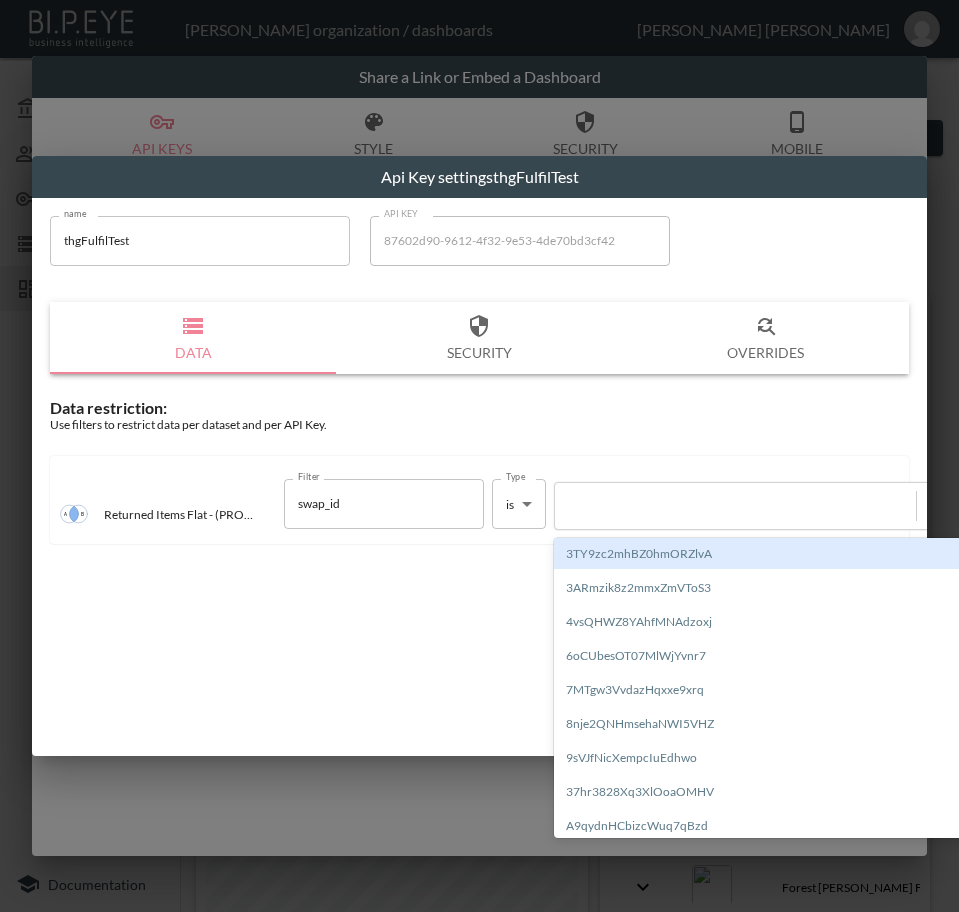 click at bounding box center (735, 505) 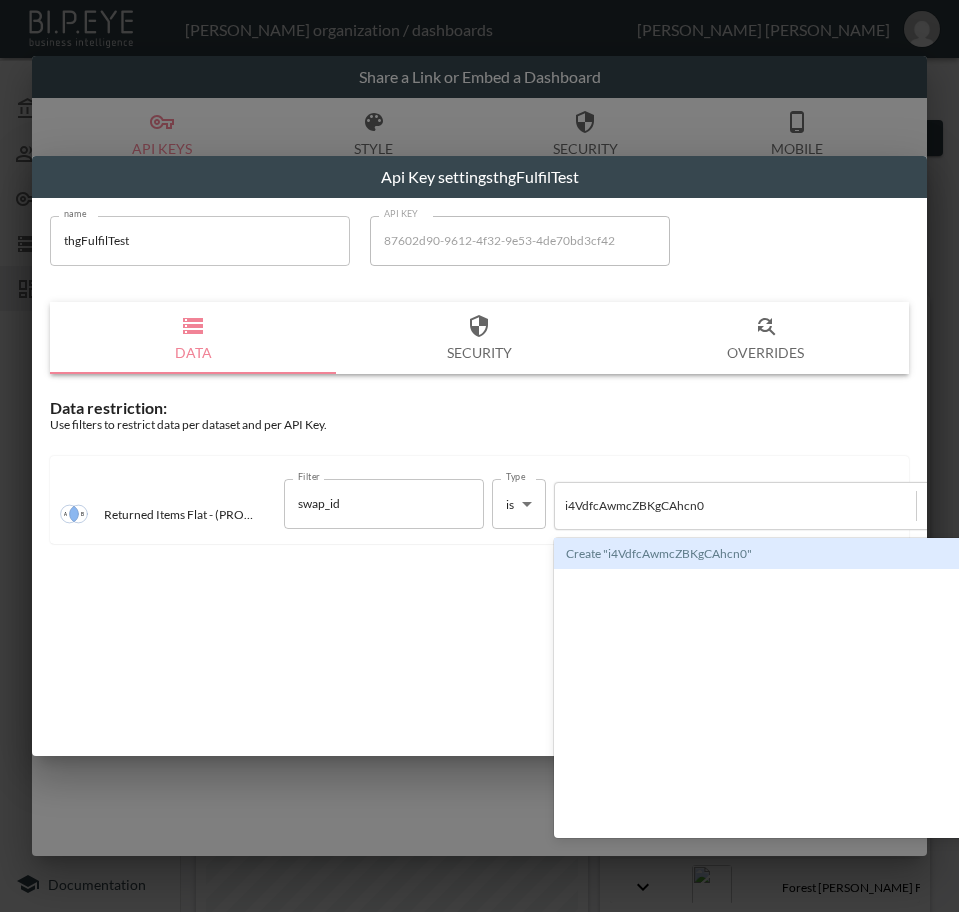 type 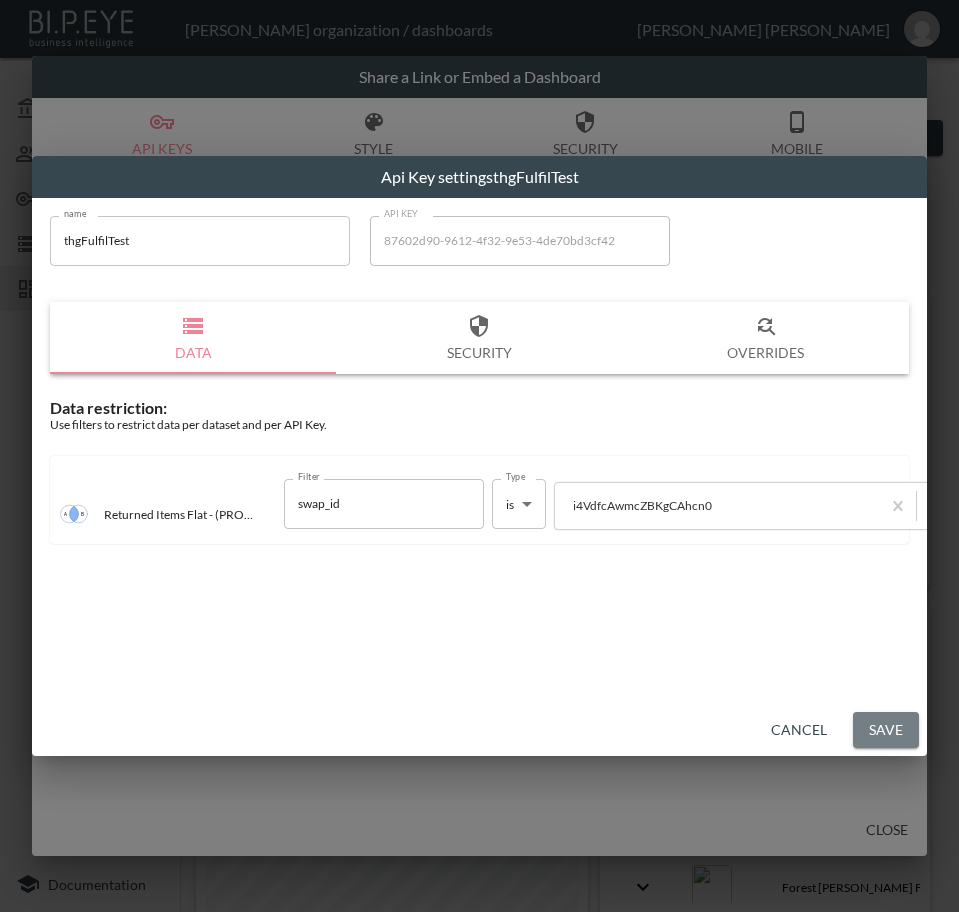 click on "Save" at bounding box center (886, 730) 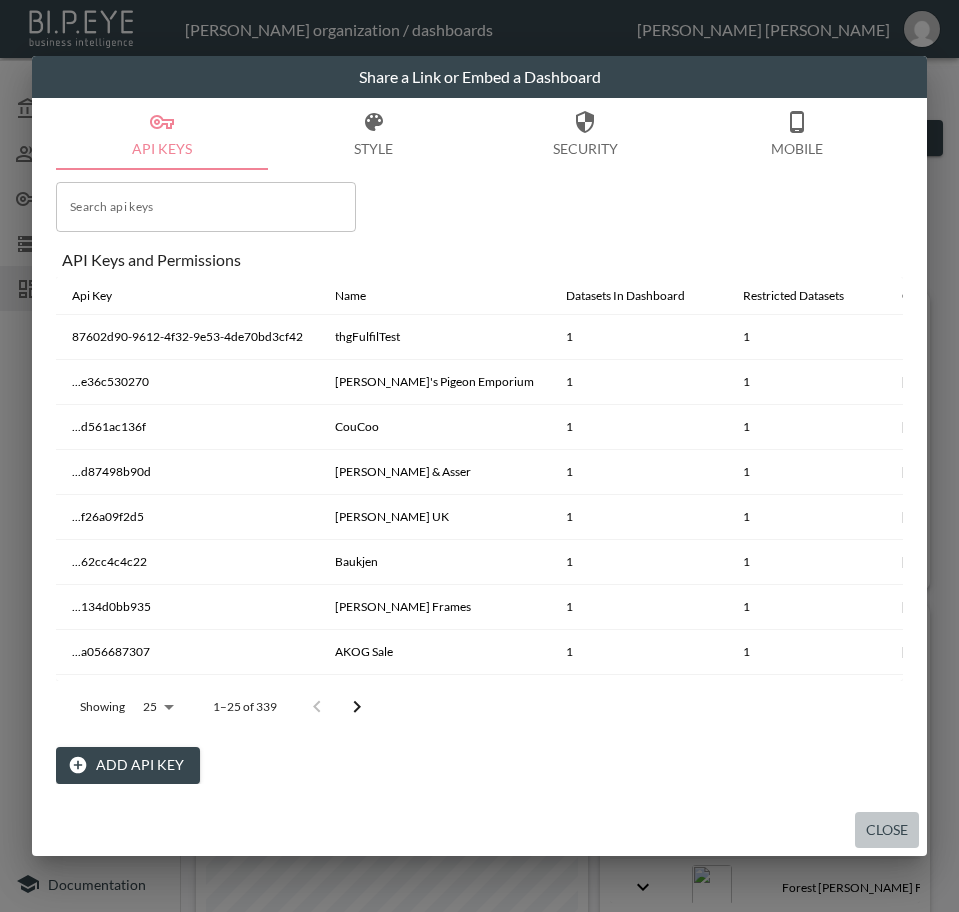 click on "Close" at bounding box center (887, 830) 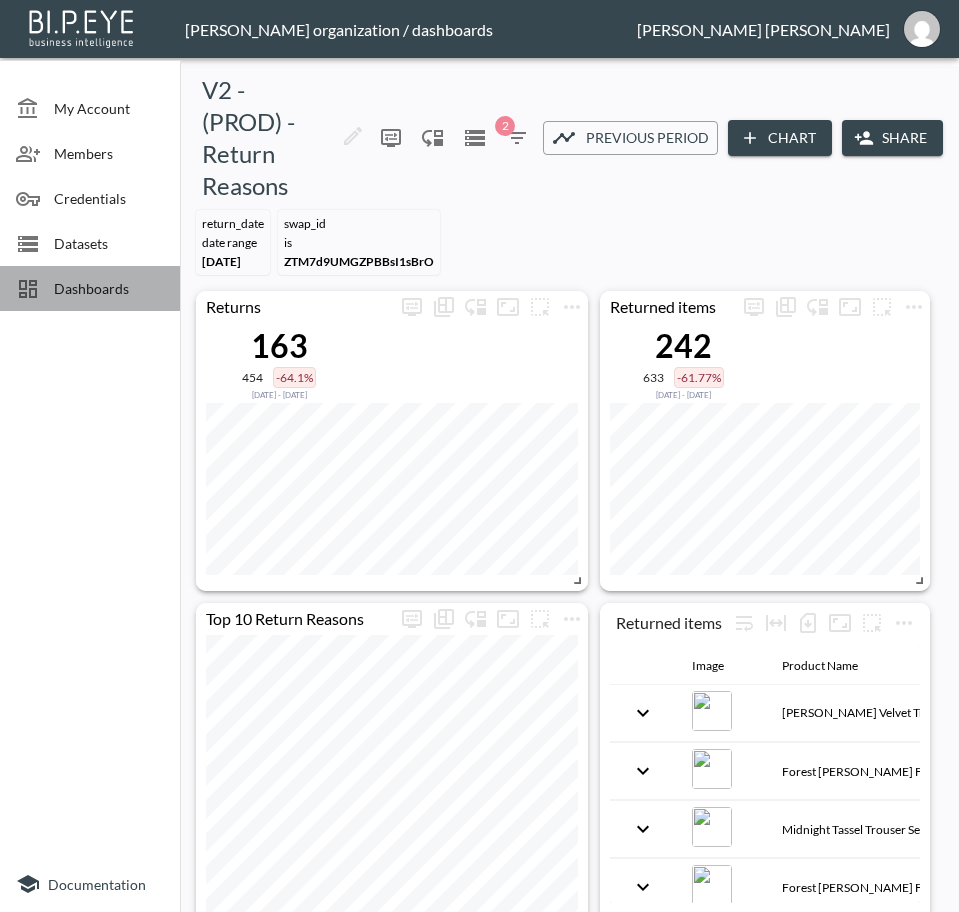 click on "Dashboards" at bounding box center [109, 288] 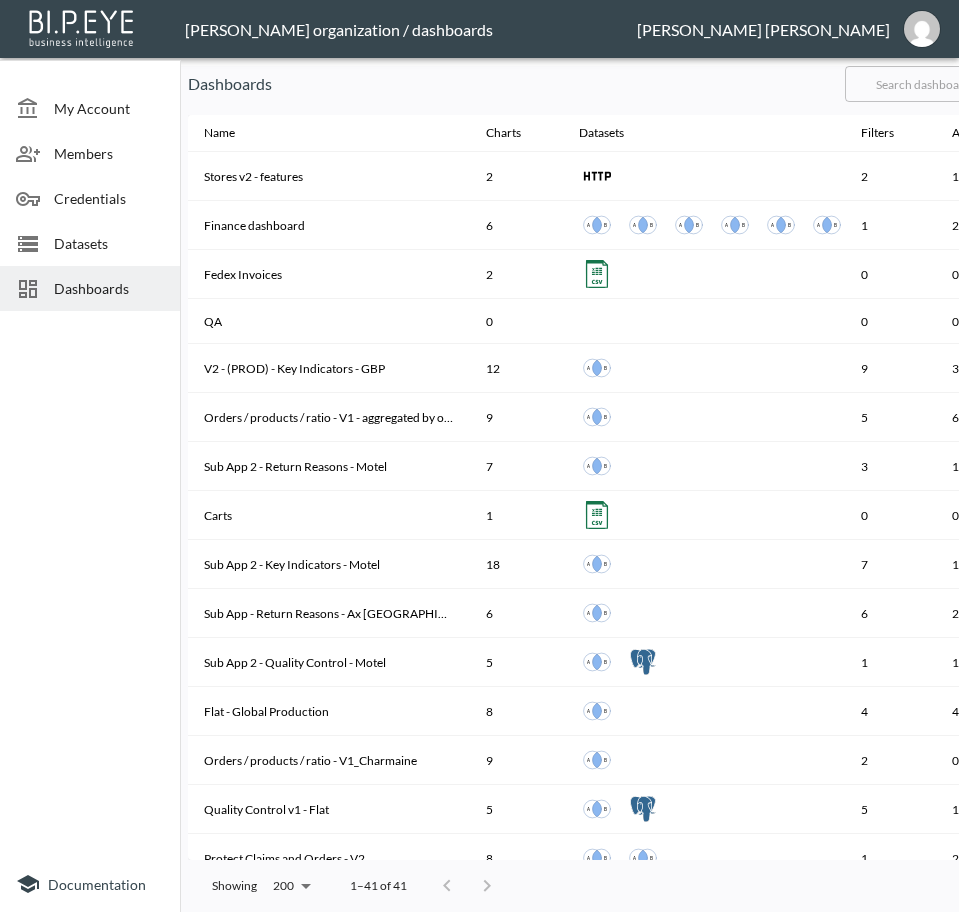 click at bounding box center (926, 84) 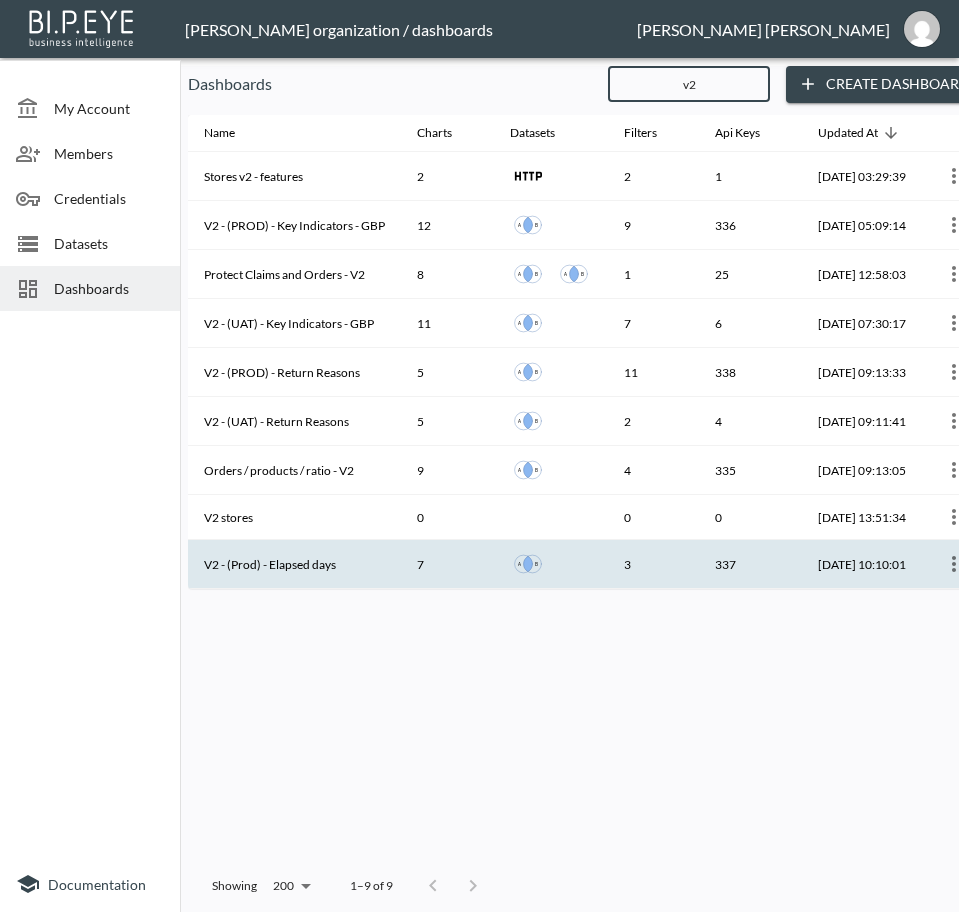 type on "v2" 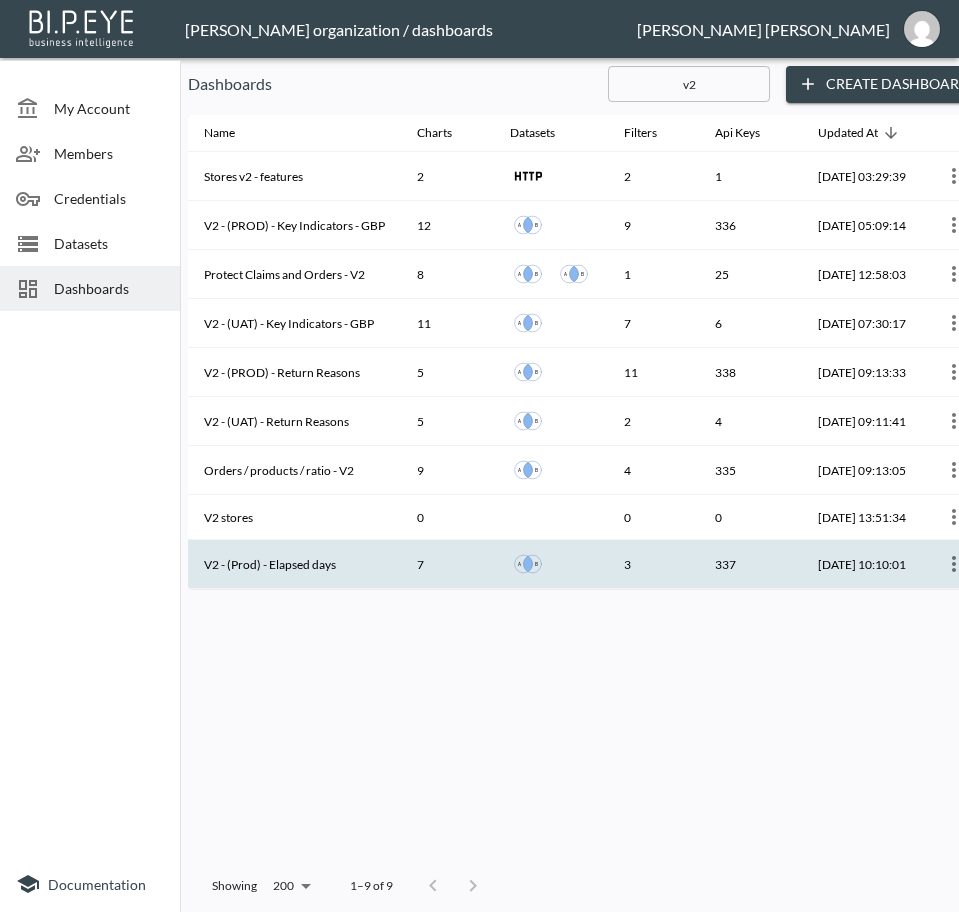 click on "V2 - (Prod) - Elapsed days" at bounding box center (294, 564) 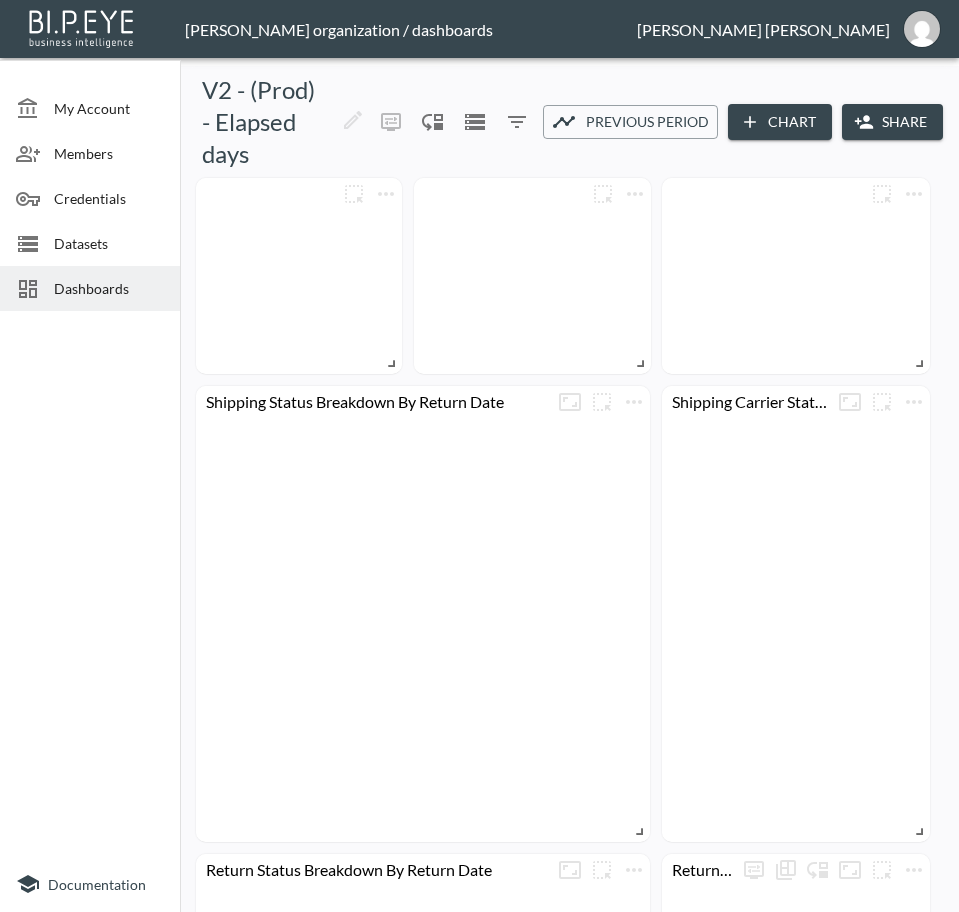 click on "Share" at bounding box center [892, 122] 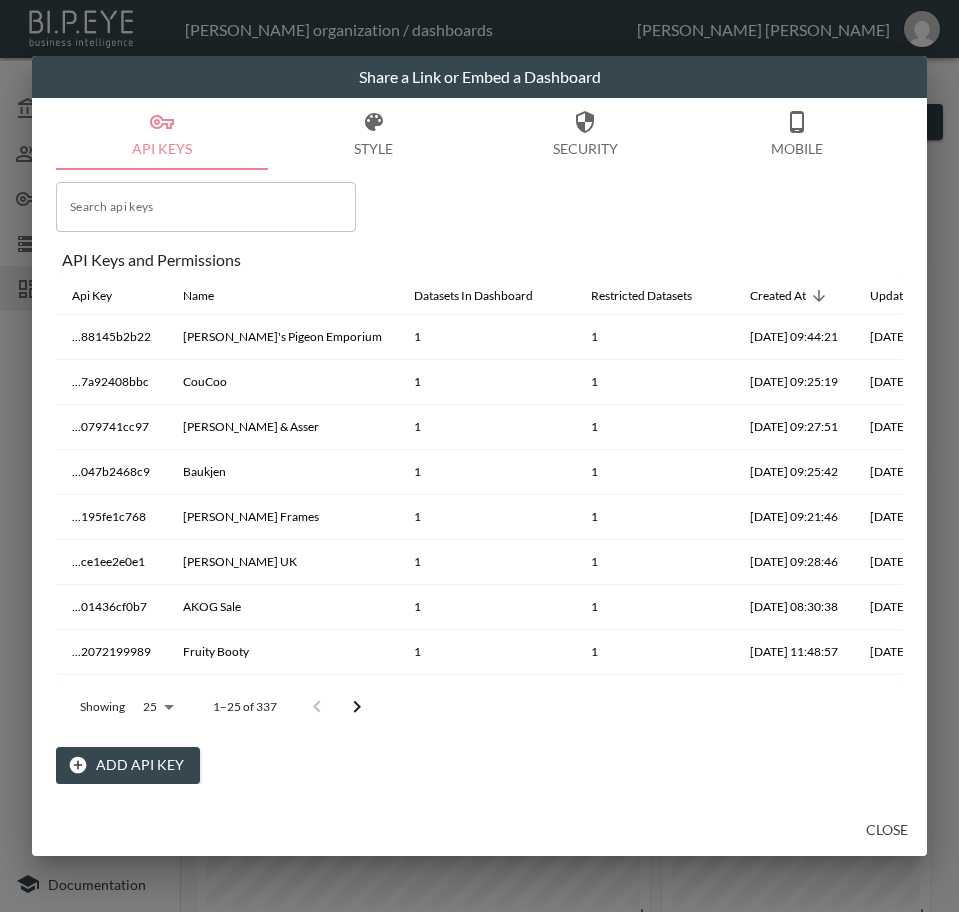 click on "Add API Key" at bounding box center [128, 765] 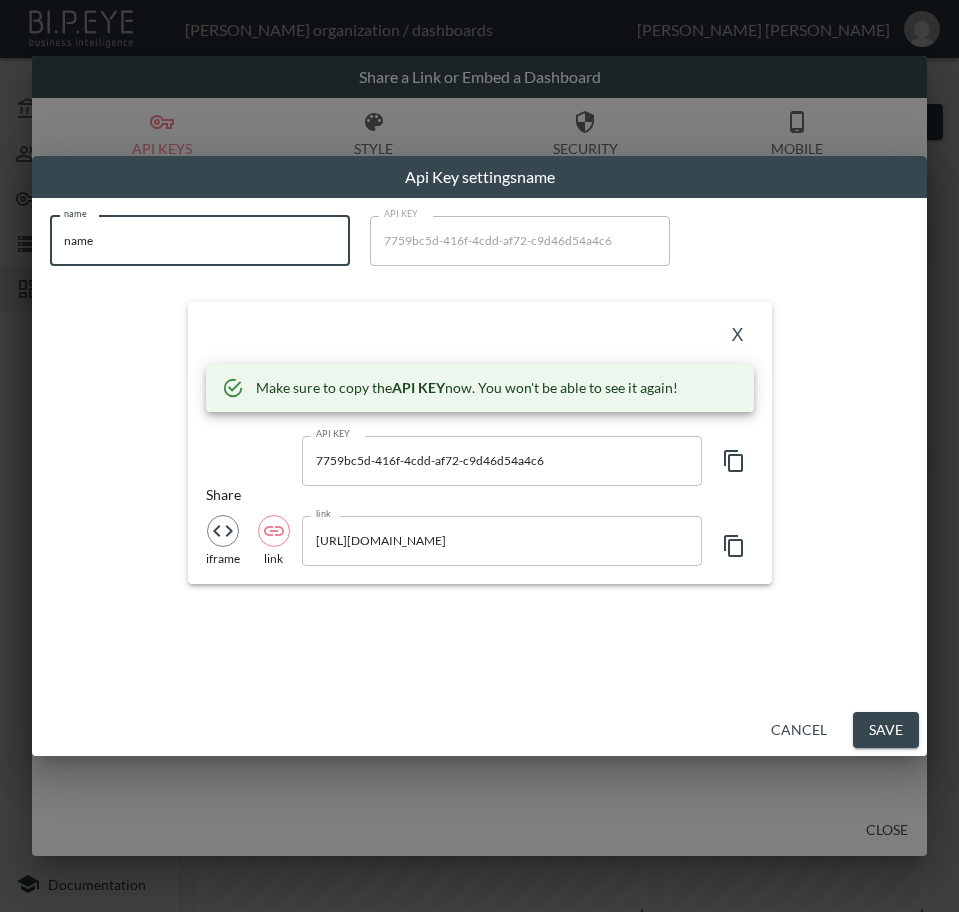drag, startPoint x: 170, startPoint y: 248, endPoint x: 6, endPoint y: 235, distance: 164.51443 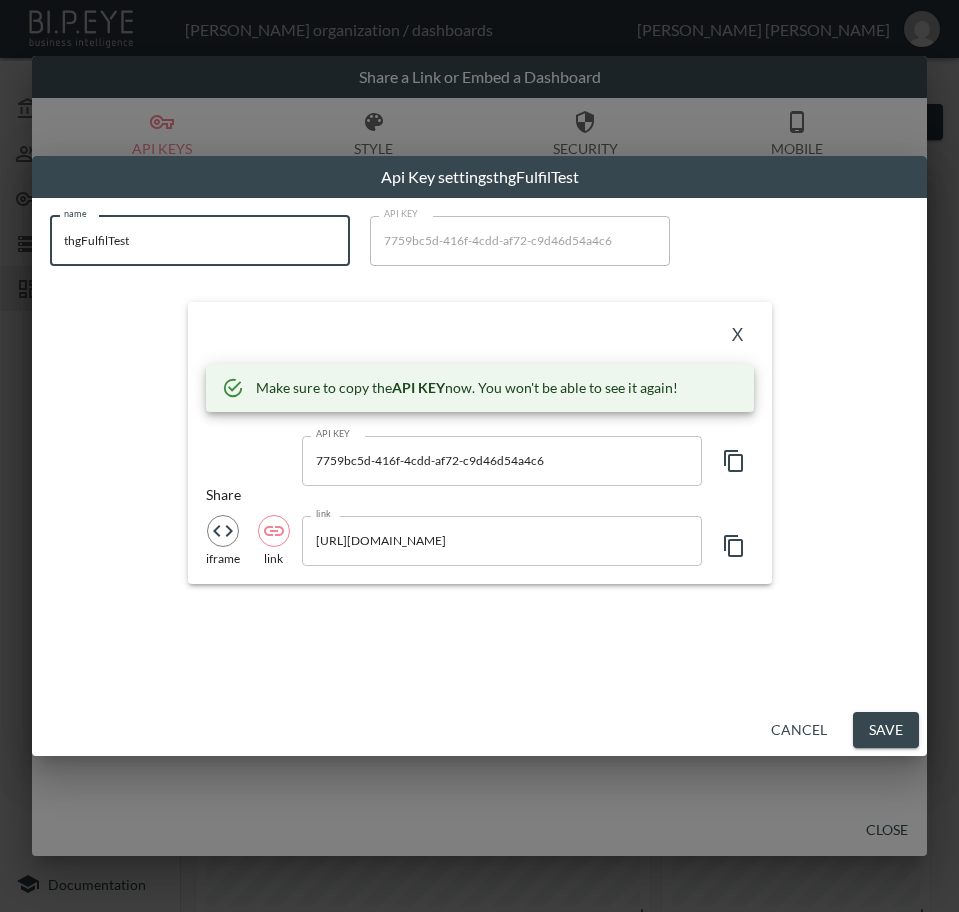 type on "thgFulfilTest" 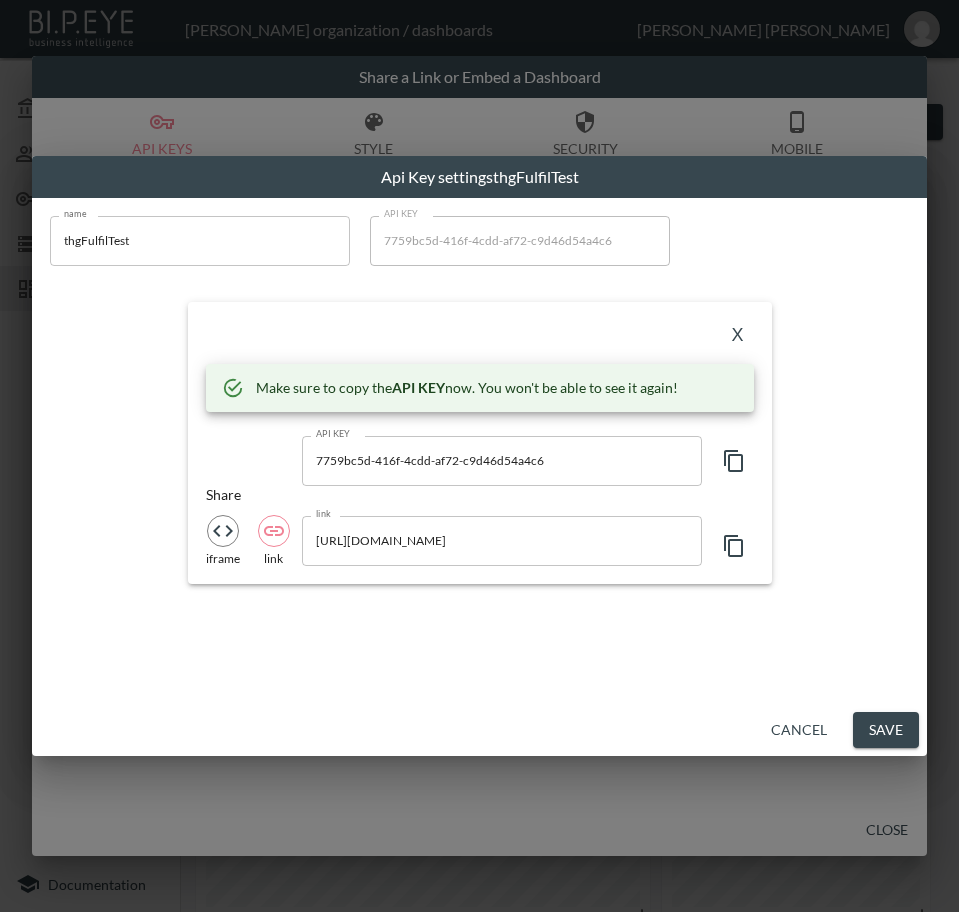 click on "X" at bounding box center (738, 336) 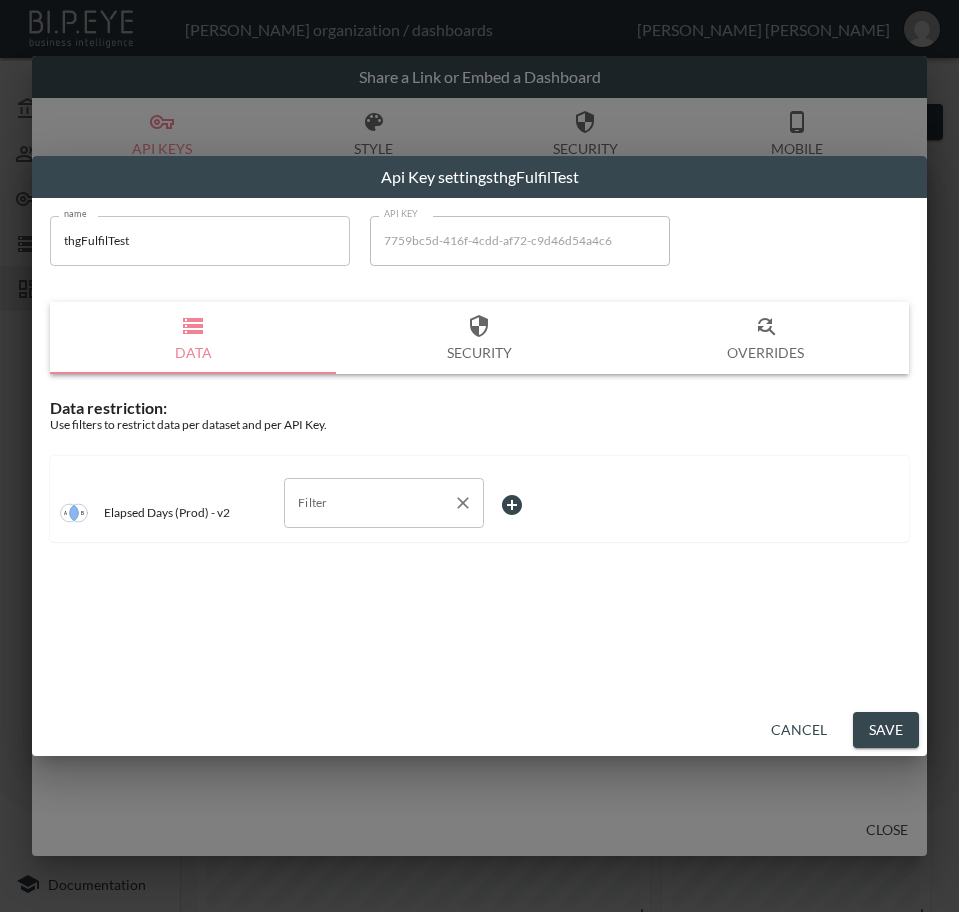 click on "Filter" at bounding box center (369, 503) 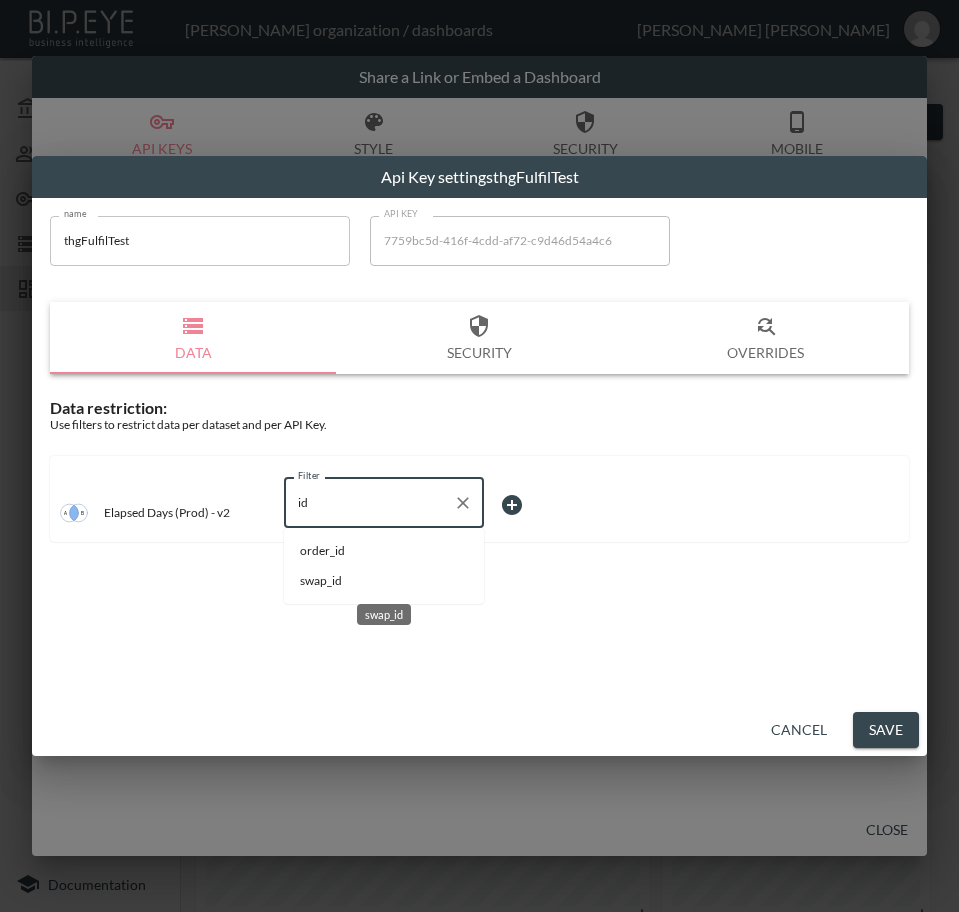 click on "swap_id" at bounding box center [384, 581] 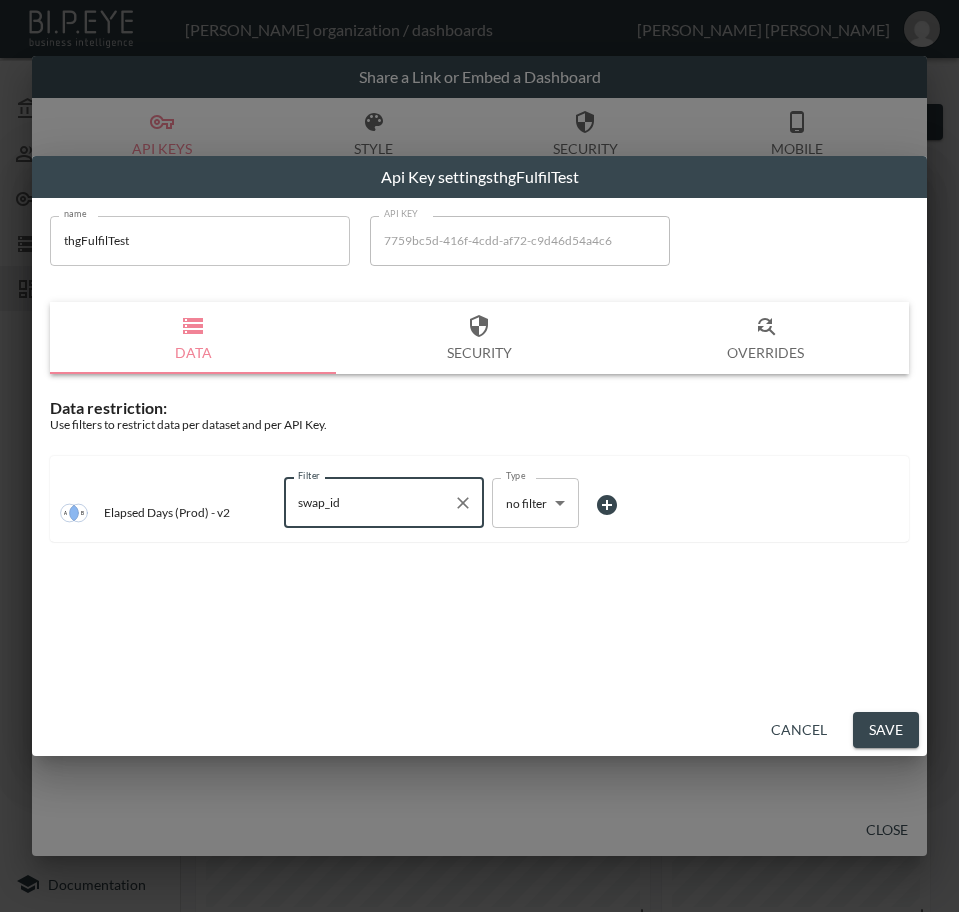 type on "swap_id" 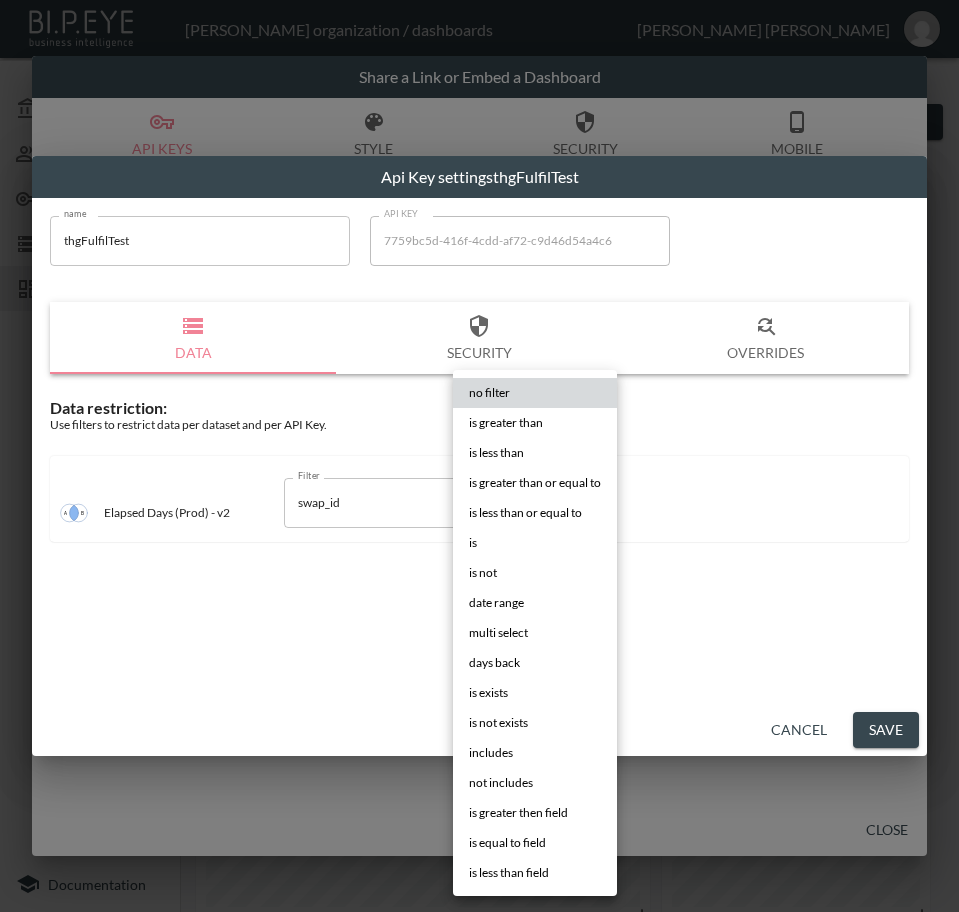 click on "is" at bounding box center [535, 543] 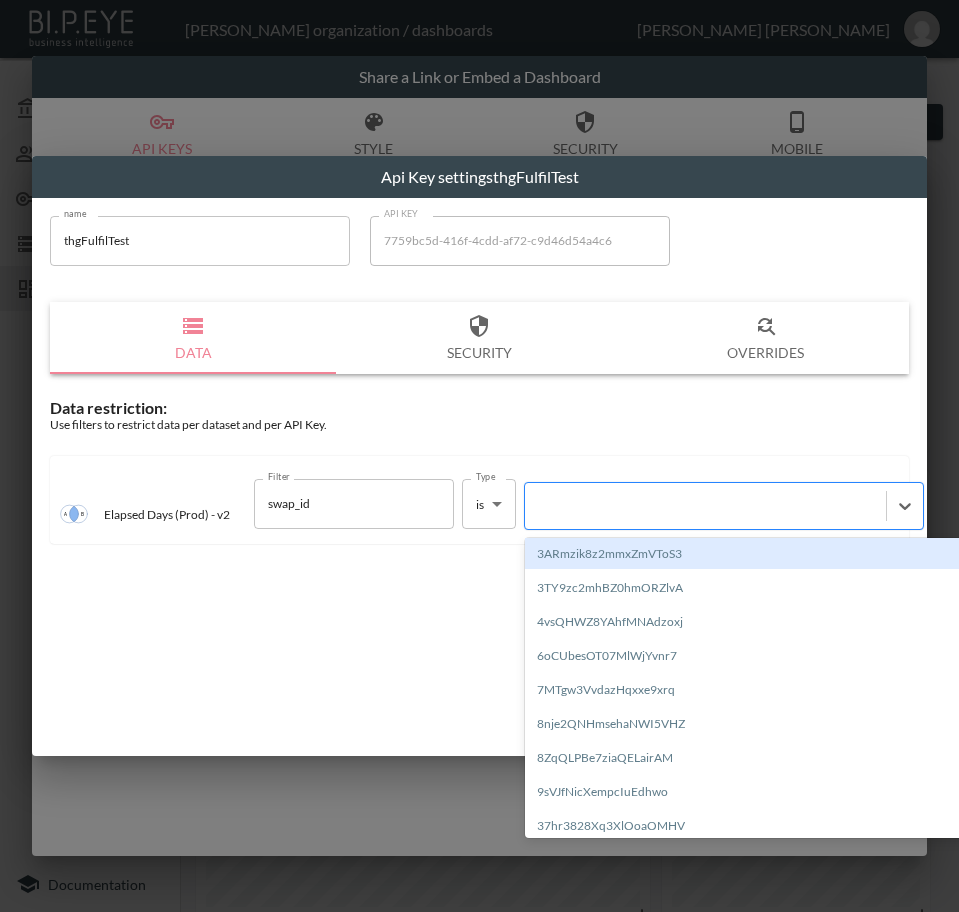click at bounding box center (705, 505) 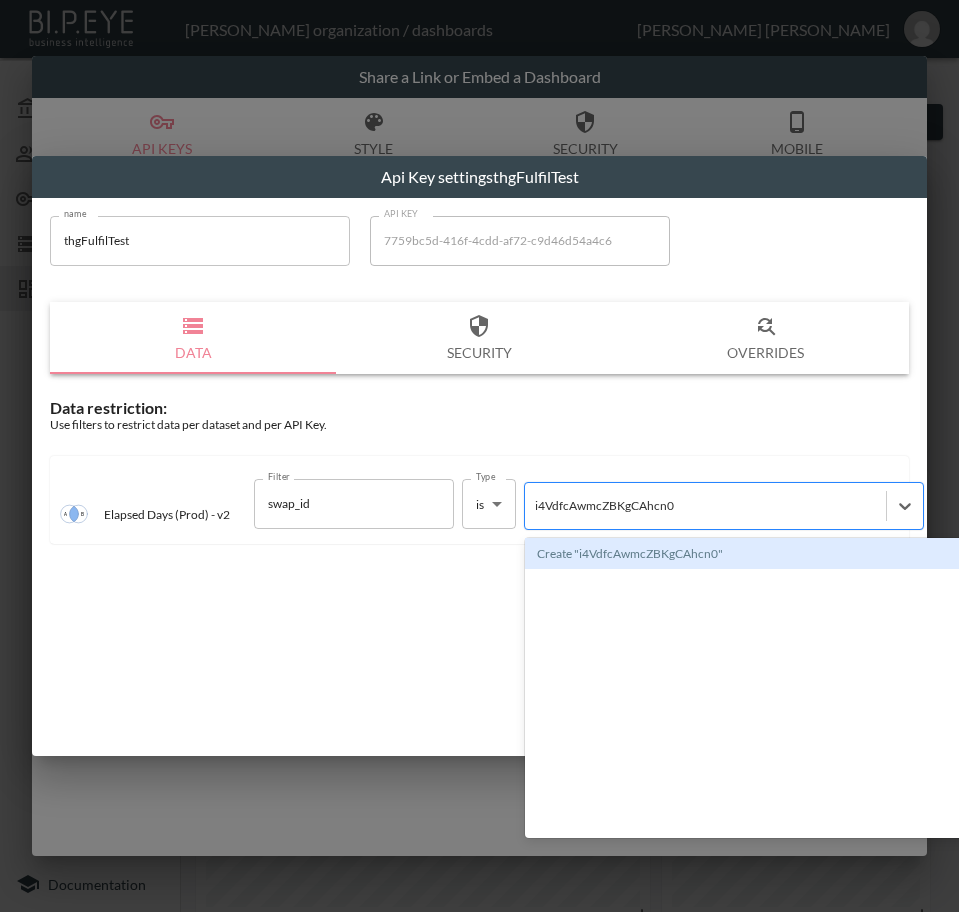 type 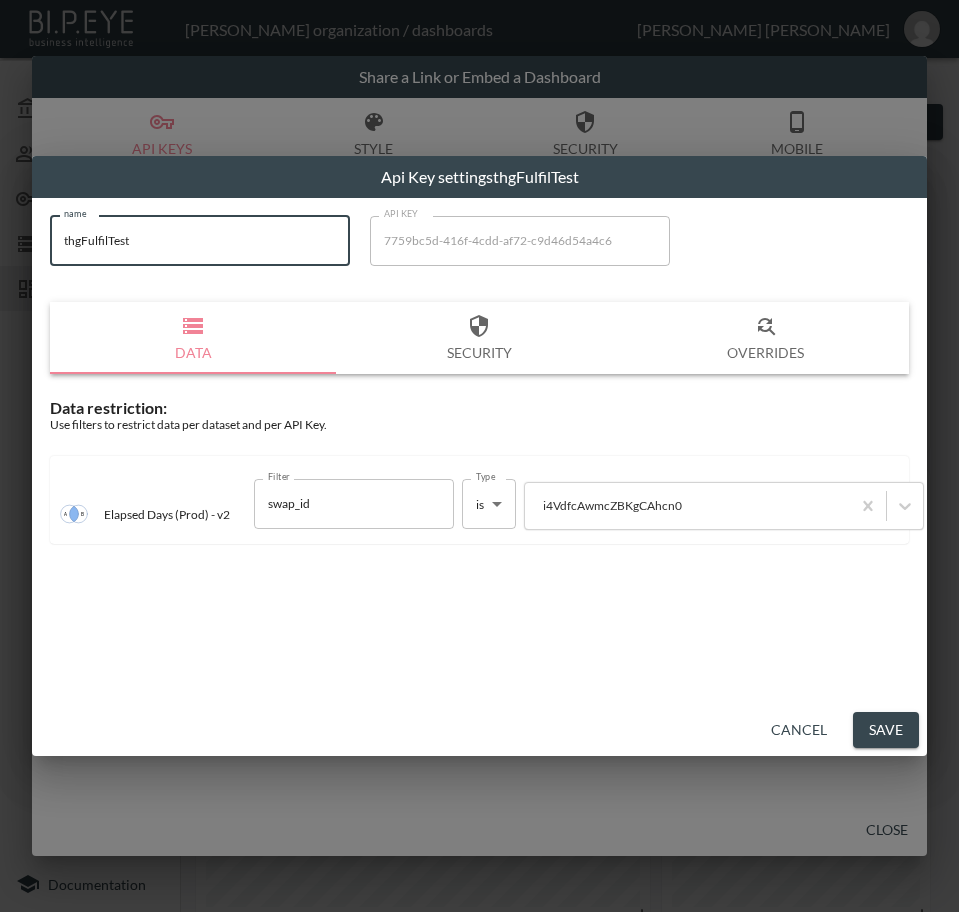 drag, startPoint x: 126, startPoint y: 243, endPoint x: 24, endPoint y: 241, distance: 102.01961 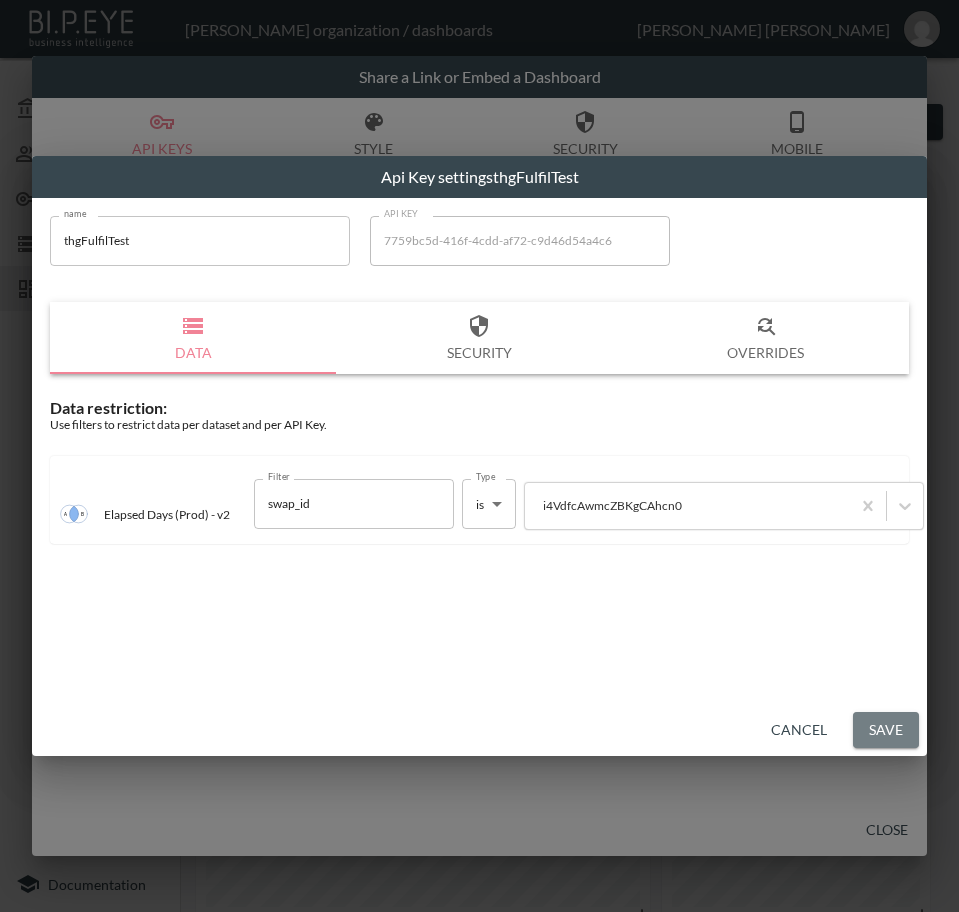 click on "Save" at bounding box center (886, 730) 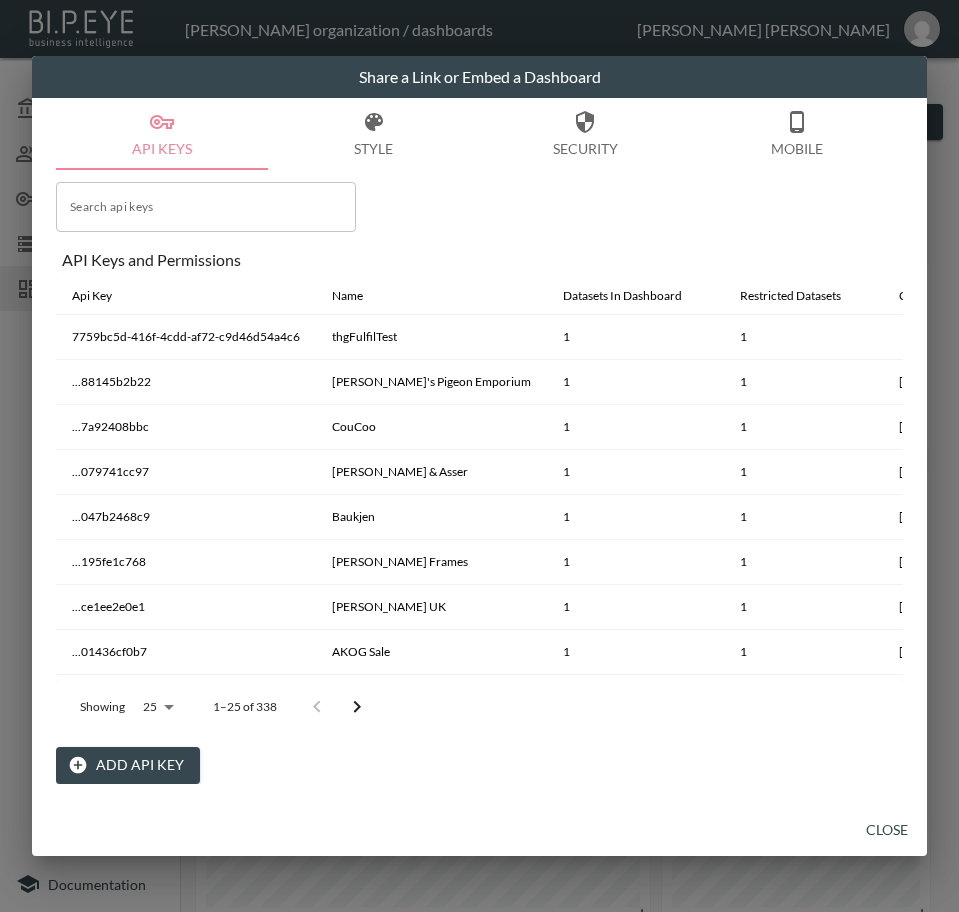 click on "Close" at bounding box center (887, 830) 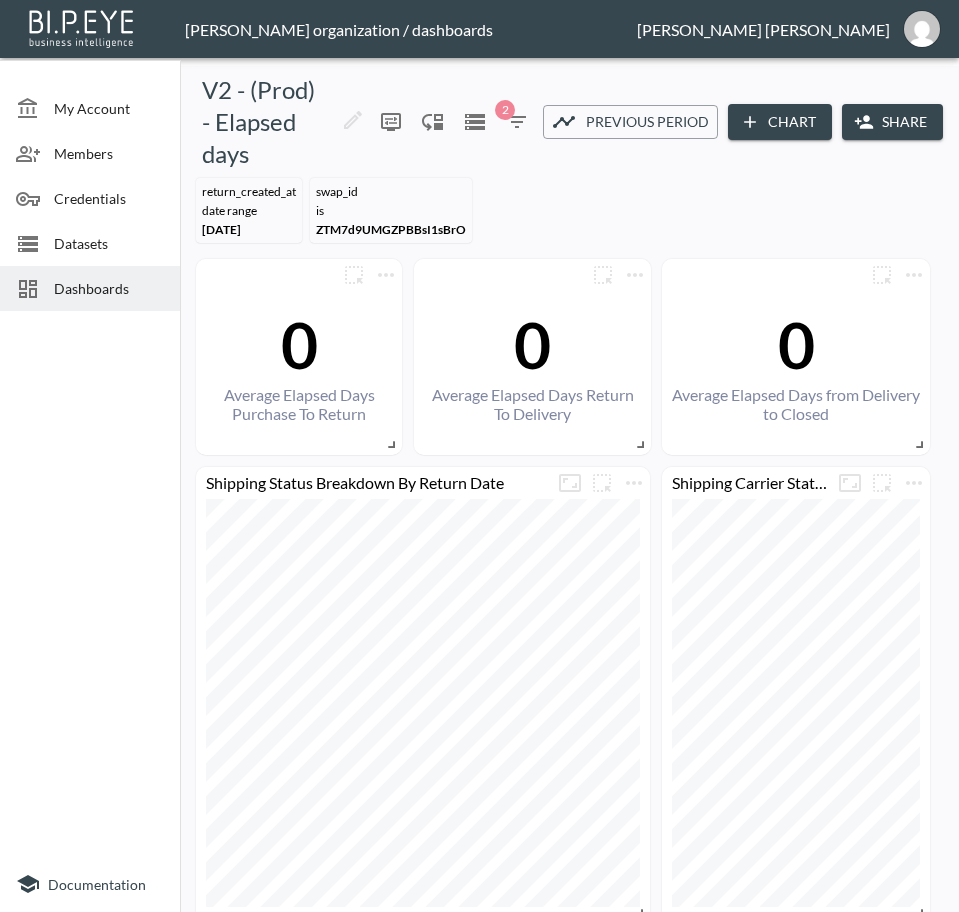 click on "Dashboards" at bounding box center [109, 288] 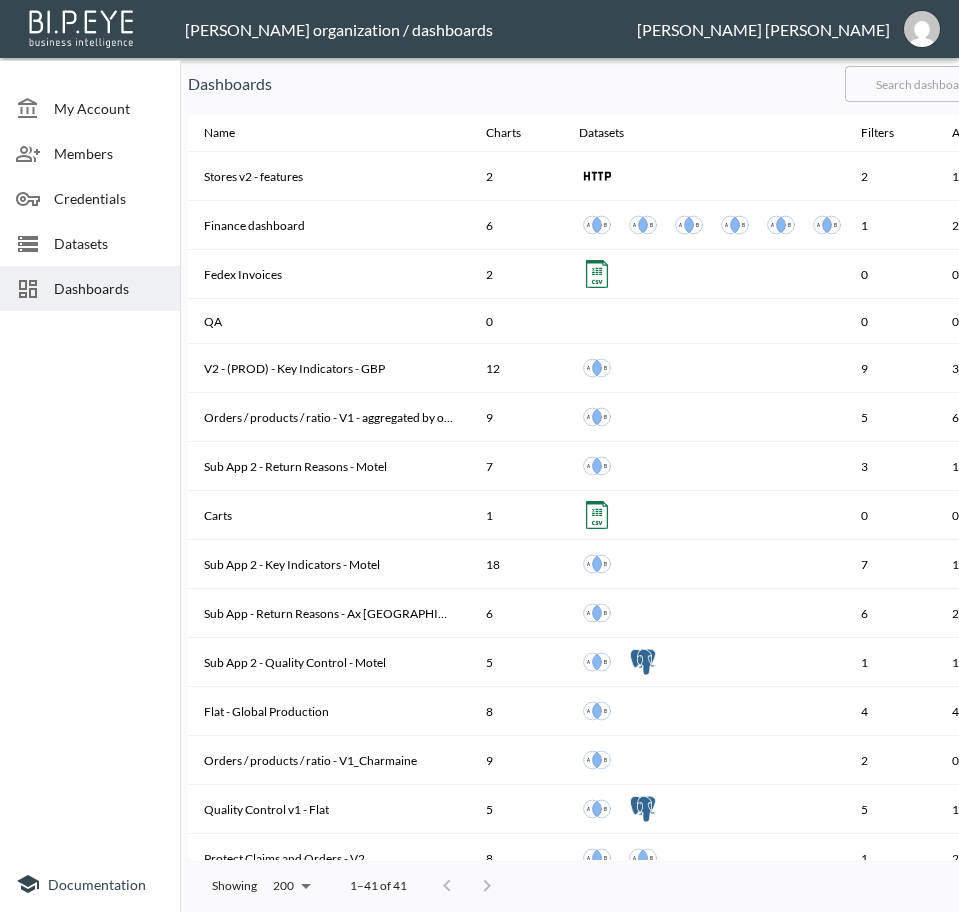 click at bounding box center (926, 84) 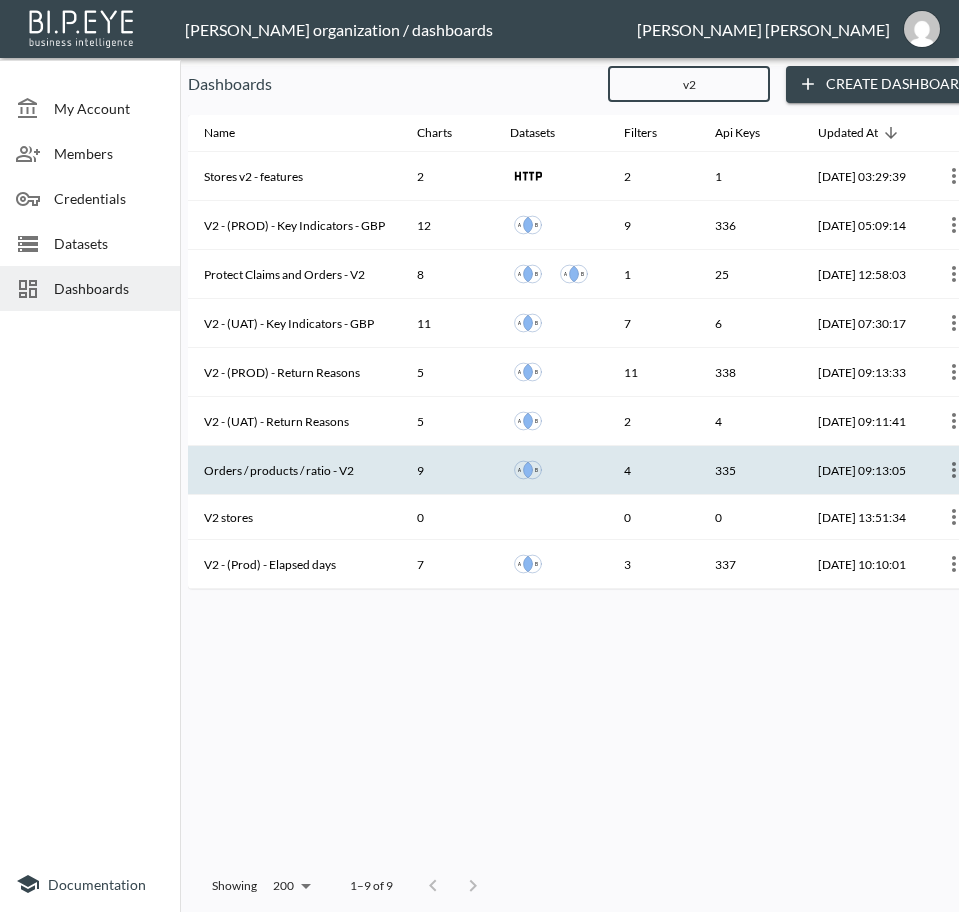 type on "v2" 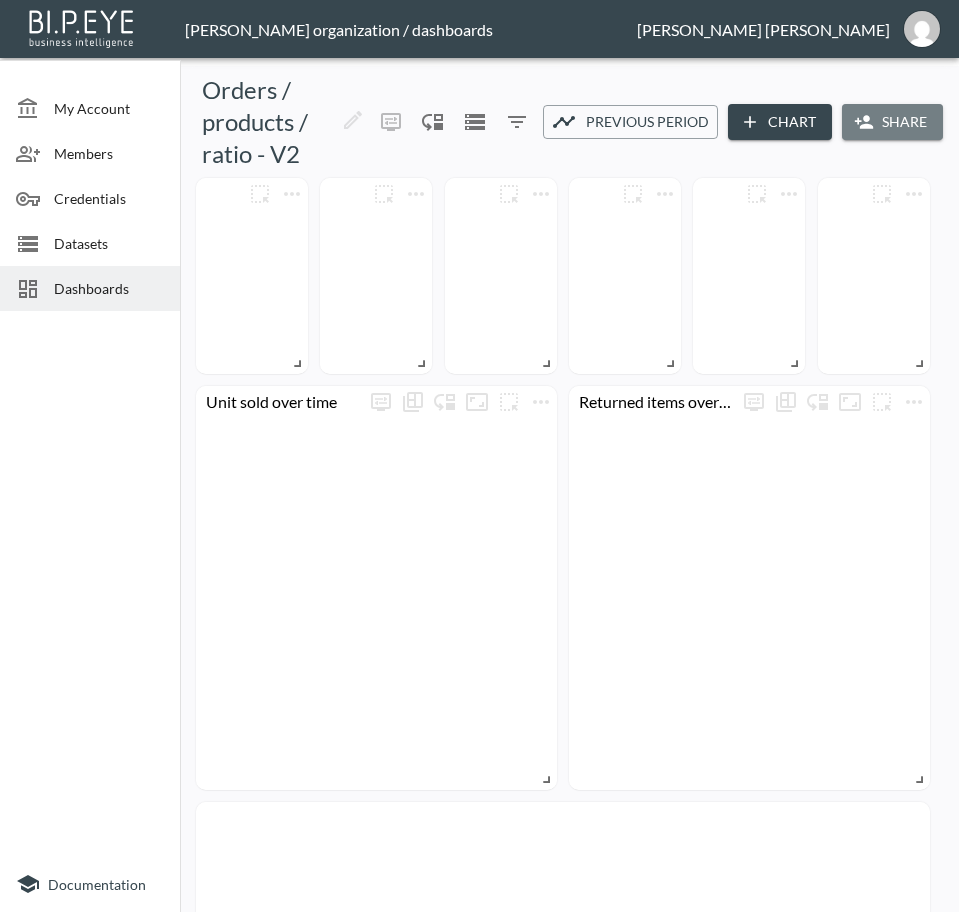 click on "Share" at bounding box center (892, 122) 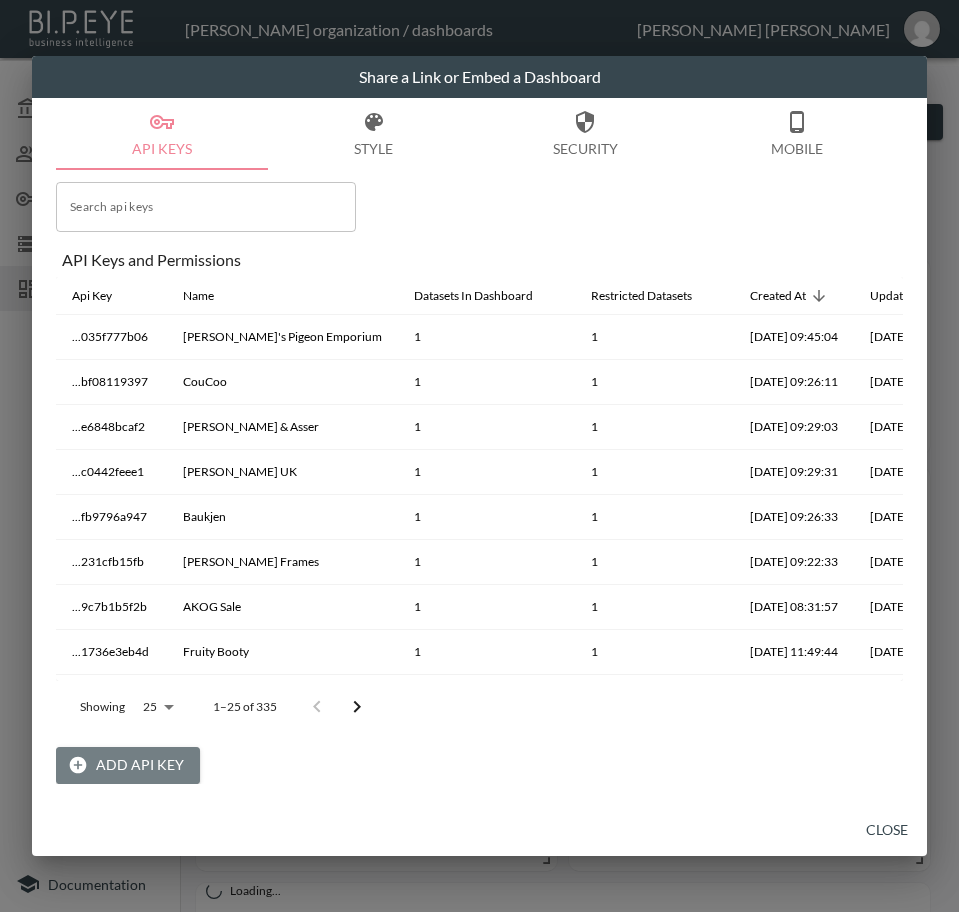 click on "Add API Key" at bounding box center (128, 765) 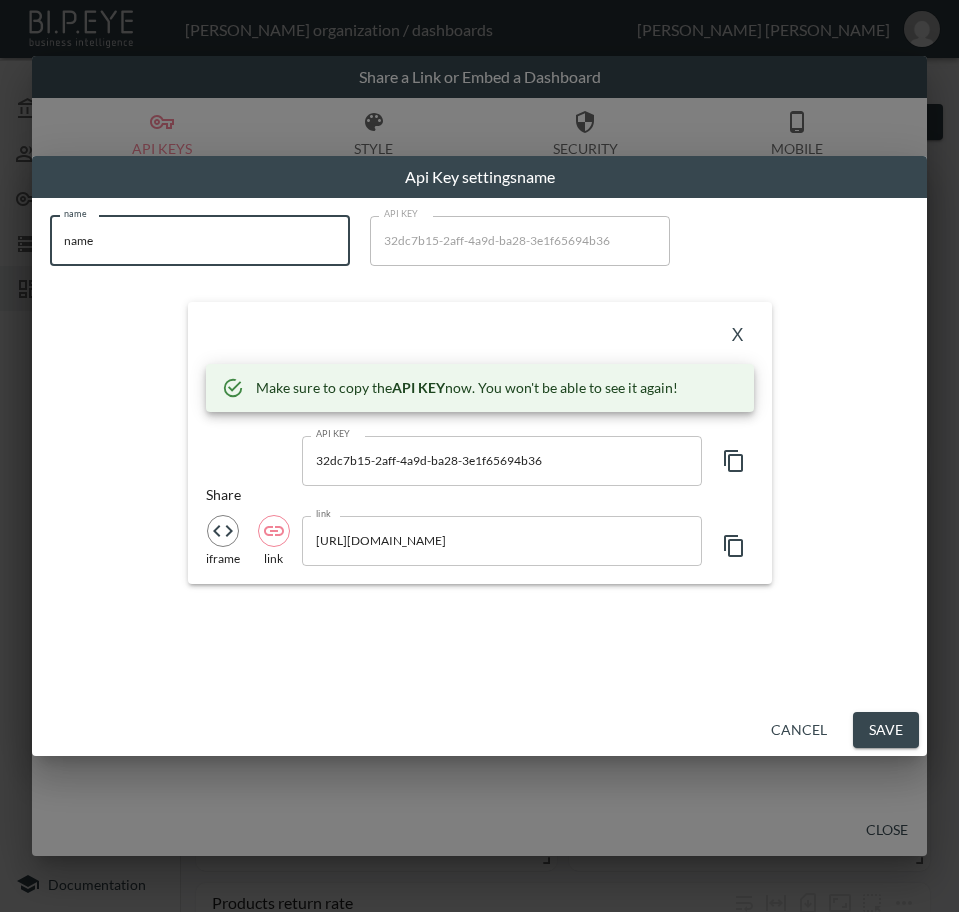 click on "BI.P.EYE, Interactive Analytics Dashboards - app [PERSON_NAME] organization / dashboards [PERSON_NAME] My Account Members Credentials Datasets Dashboards Documentation Orders / products / ratio - V2 0 2 Previous period Chart Share date   DATE RANGE [DATE]       swap_id   IS zyk3SC116E3vVsaRN12r     0% Return rate   2,627 Unit sold Unit sold over time 2,627 0 +262,700% [DATE] - [DATE]   Products return rate Product Name Total Returned Total Unit Sold Item Return Rate Refund Ratio Exchange Ratio Row Count                              Little Fish, Turtles & Ribbed Clever Zip Baby Pajamas 3 Pack 0 16 0% 0% 0% 14                              Snoozy Summer Pajama Set 0 6 0% 0% 0% 6                              Frilled Ribbed Bodysuit 2 Pack 0 1 0% 0% 0% 1                              Short Sleeve Kimono Bodysuit 4 Pack 0 2 0% 0% 0% 2                              Short Sleeve Bodysuit 0 20 0% 0% 0% 13                              Lion & Yellow Ribbed Pajama Set 2 Pack 0 9 0% 0% 0% 9 0 7 0% 0% 0% 7 0" at bounding box center [479, 456] 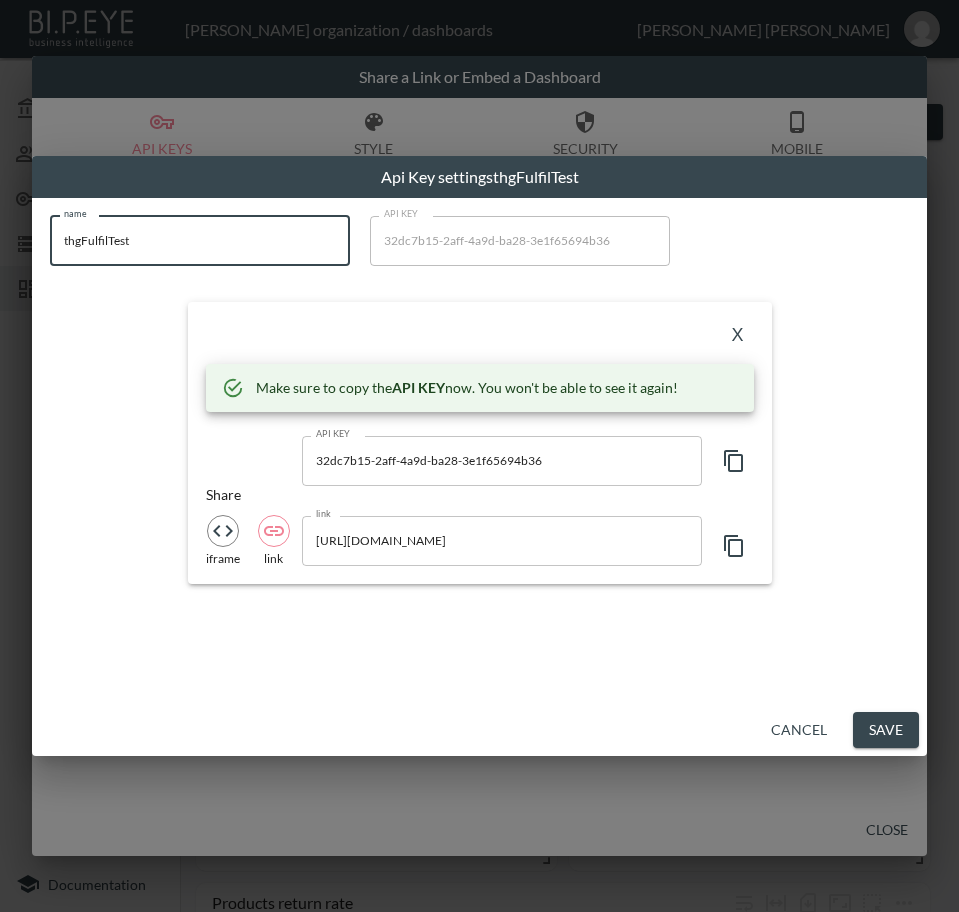 type on "thgFulfilTest" 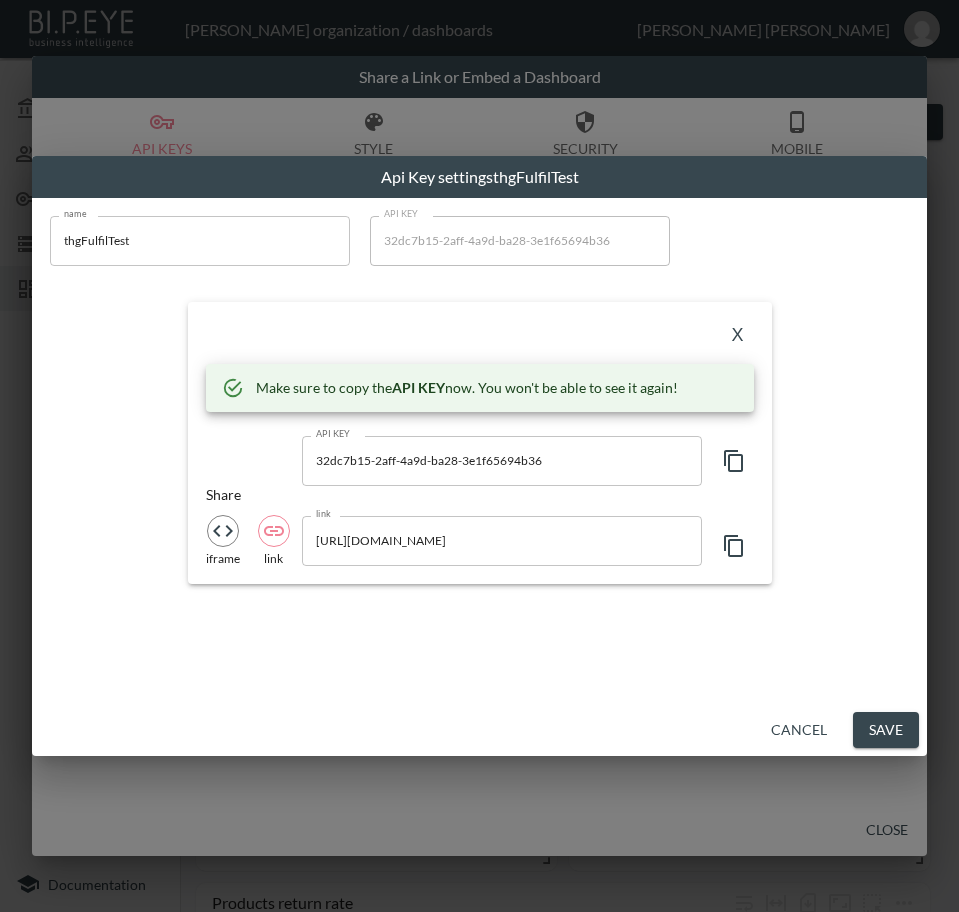 click on "X" at bounding box center [738, 336] 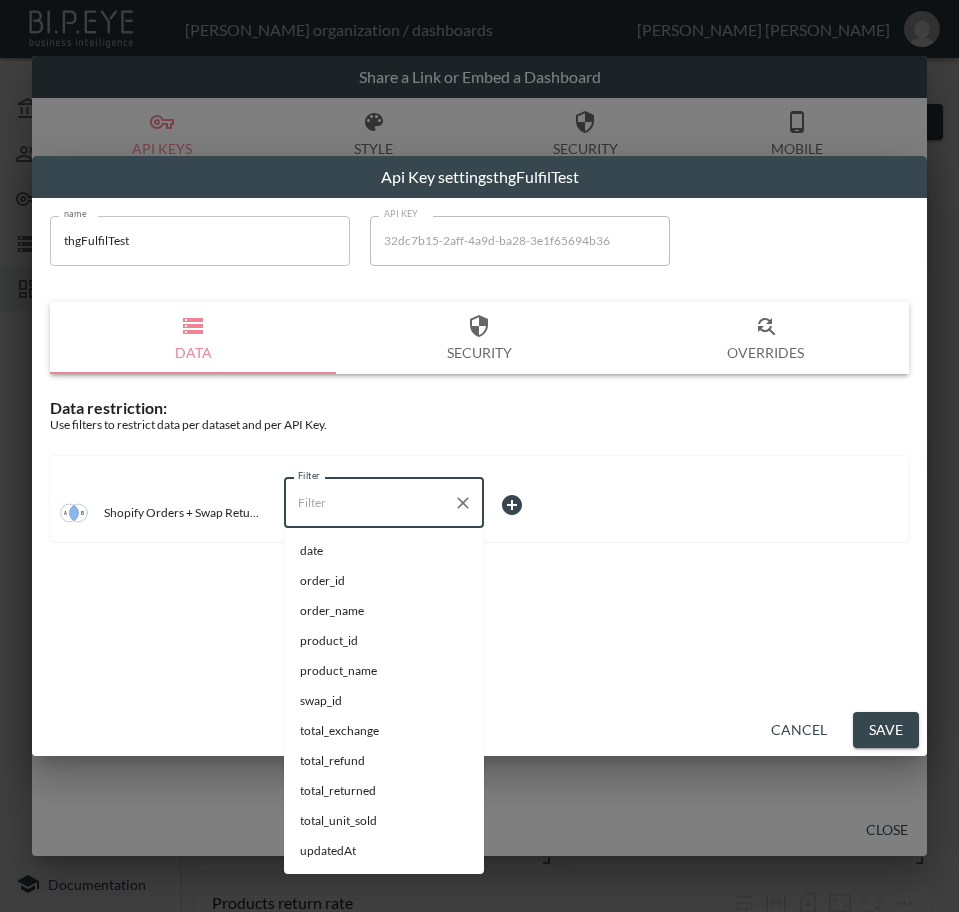 click on "Filter" at bounding box center (369, 503) 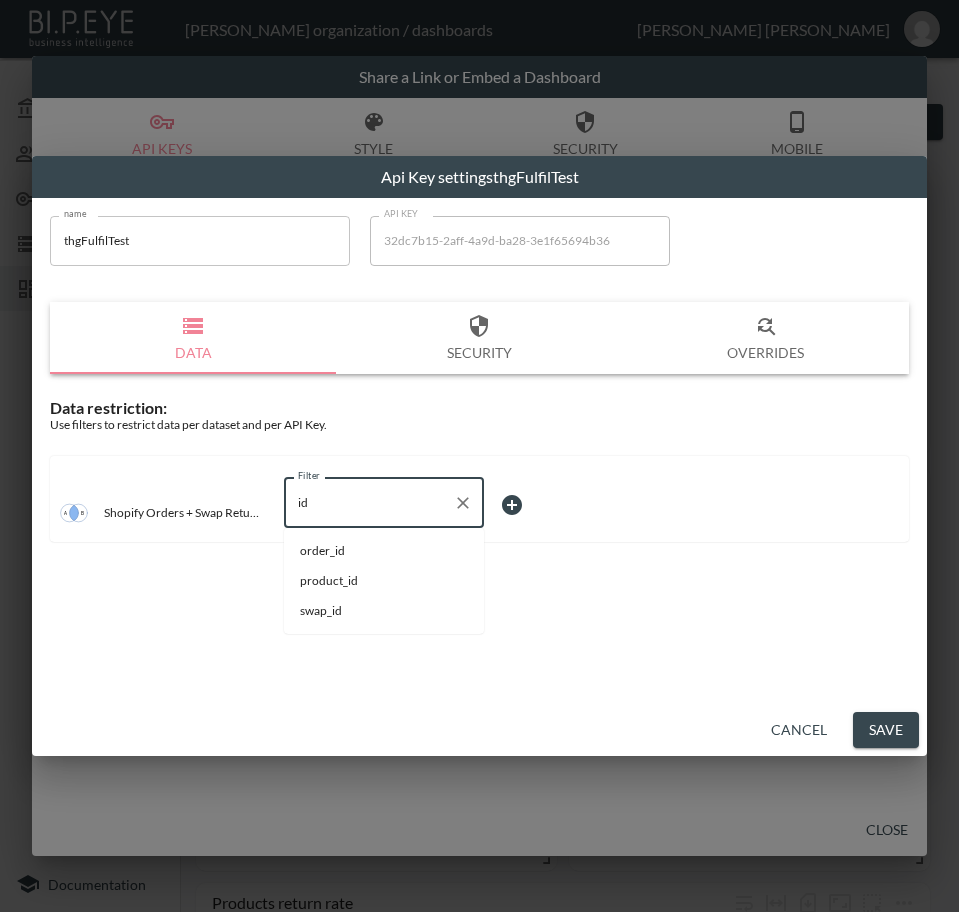 click on "swap_id" at bounding box center [384, 611] 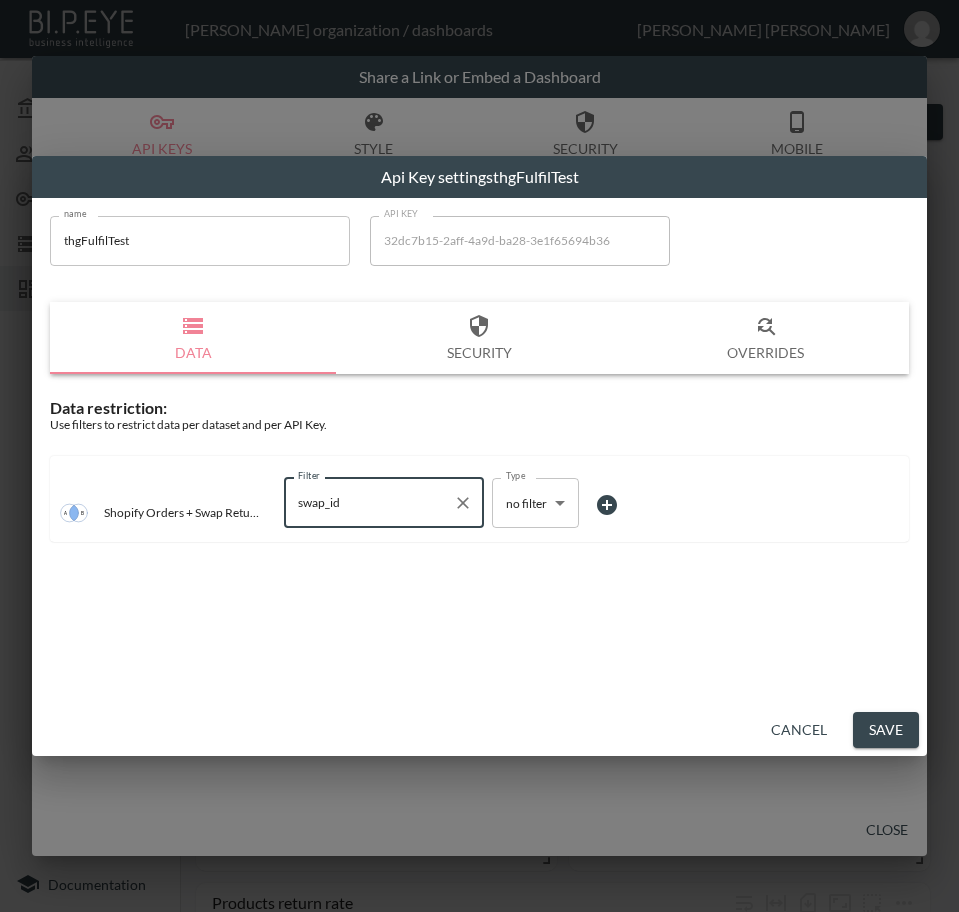type on "swap_id" 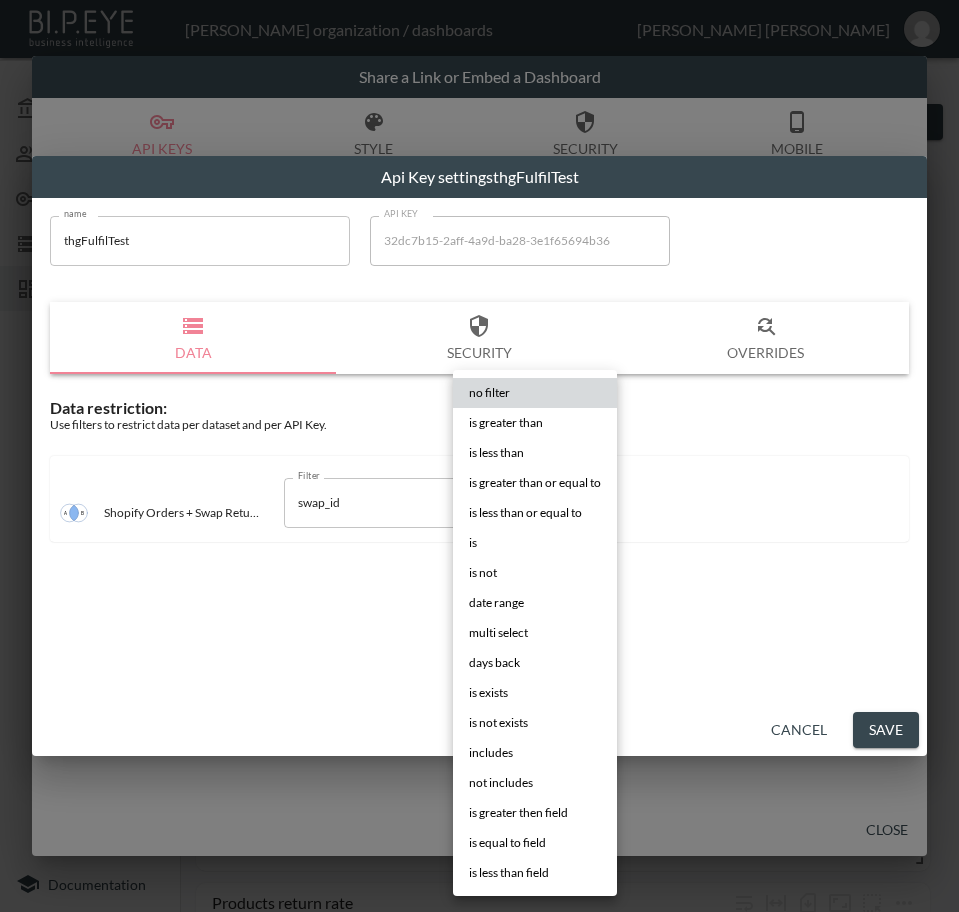 click on "is" at bounding box center [535, 543] 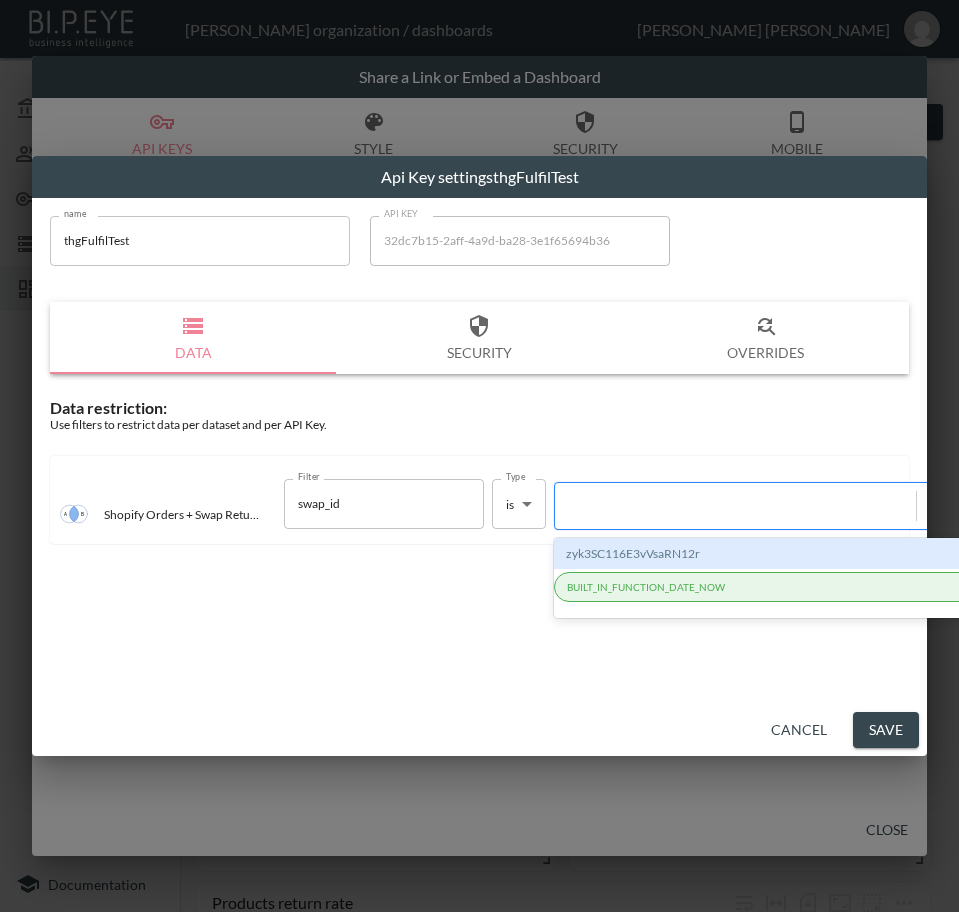 click at bounding box center (735, 505) 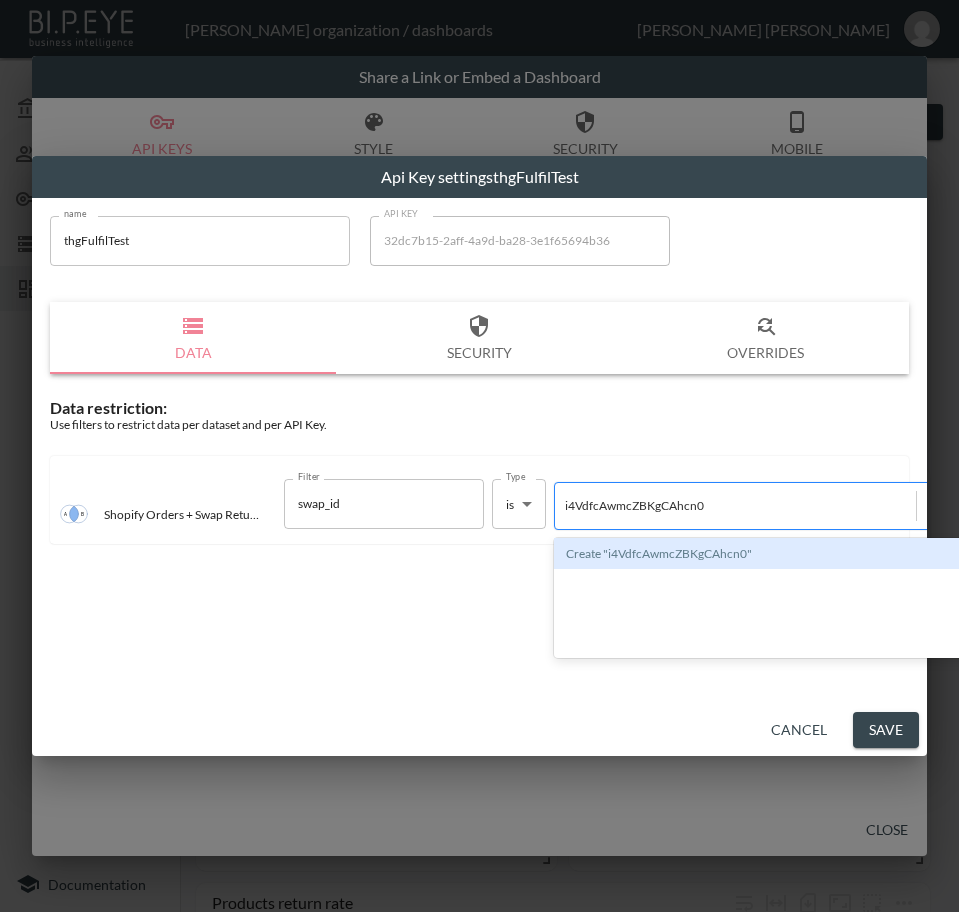 type 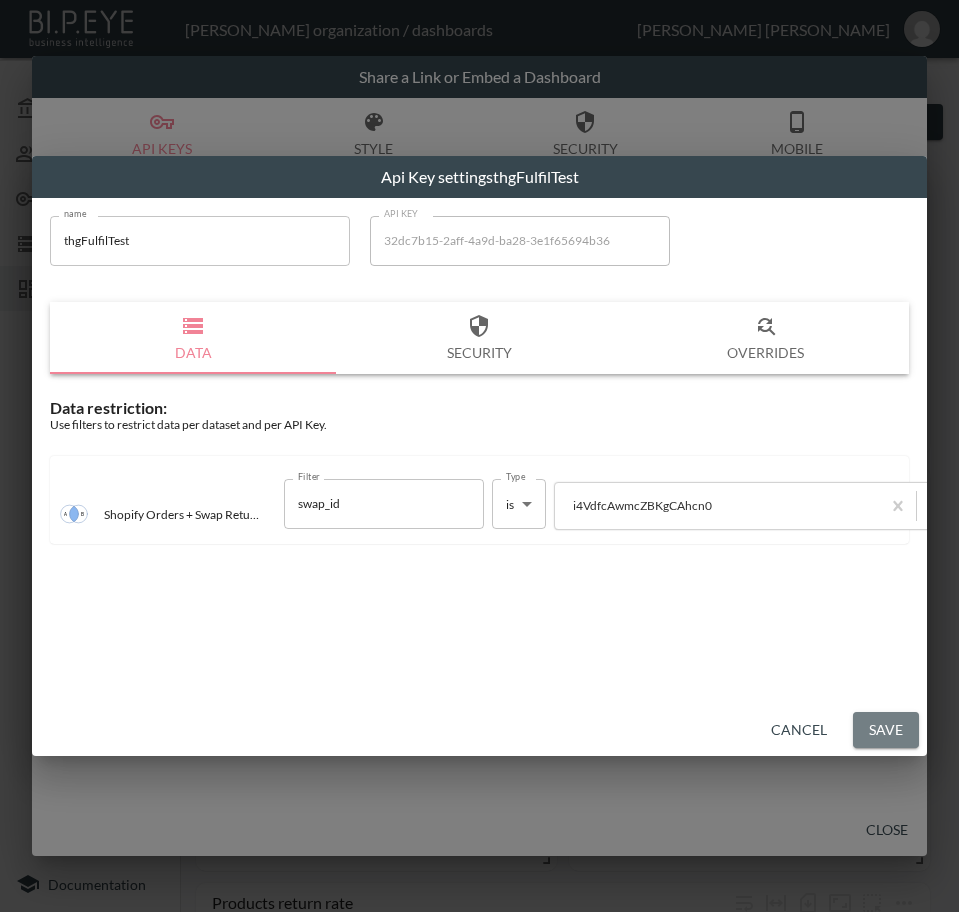click on "Save" at bounding box center (886, 730) 